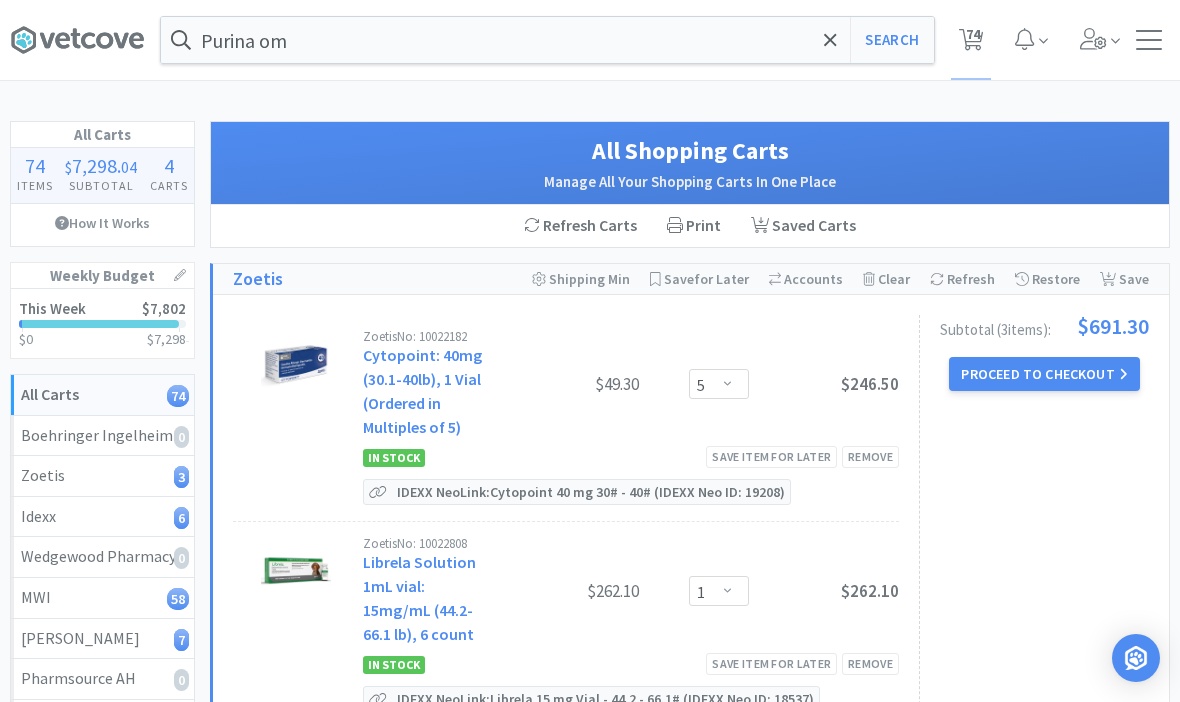 select on "5" 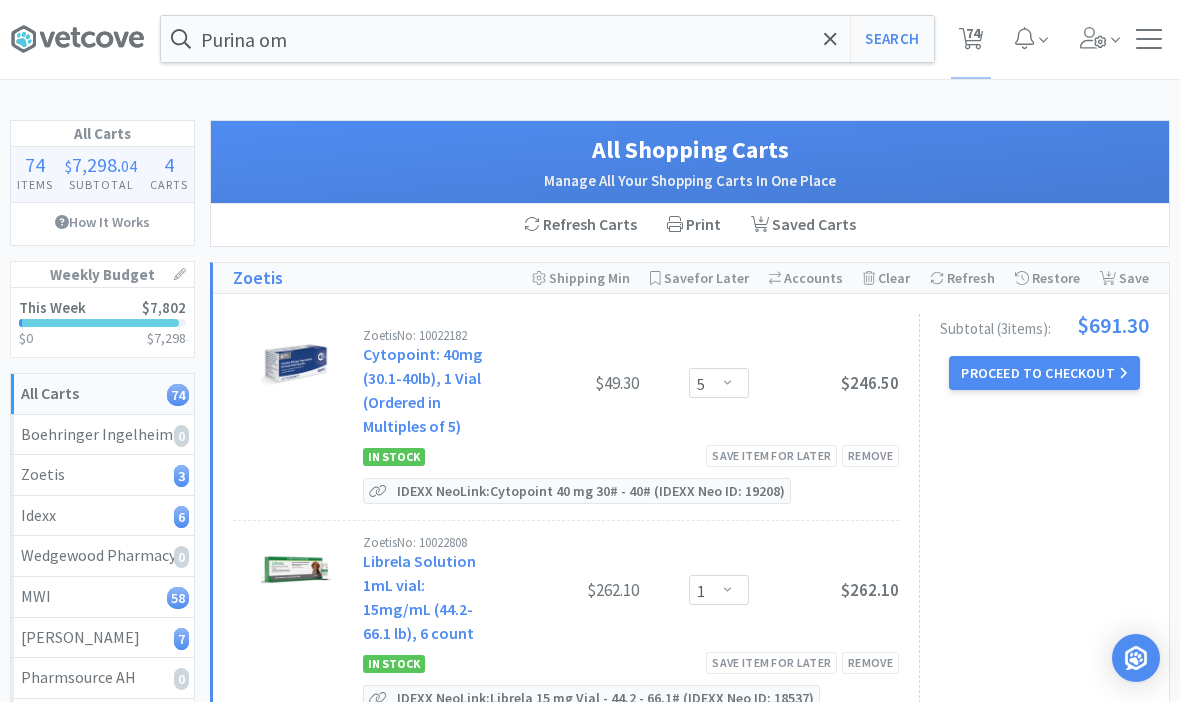 scroll, scrollTop: 0, scrollLeft: 0, axis: both 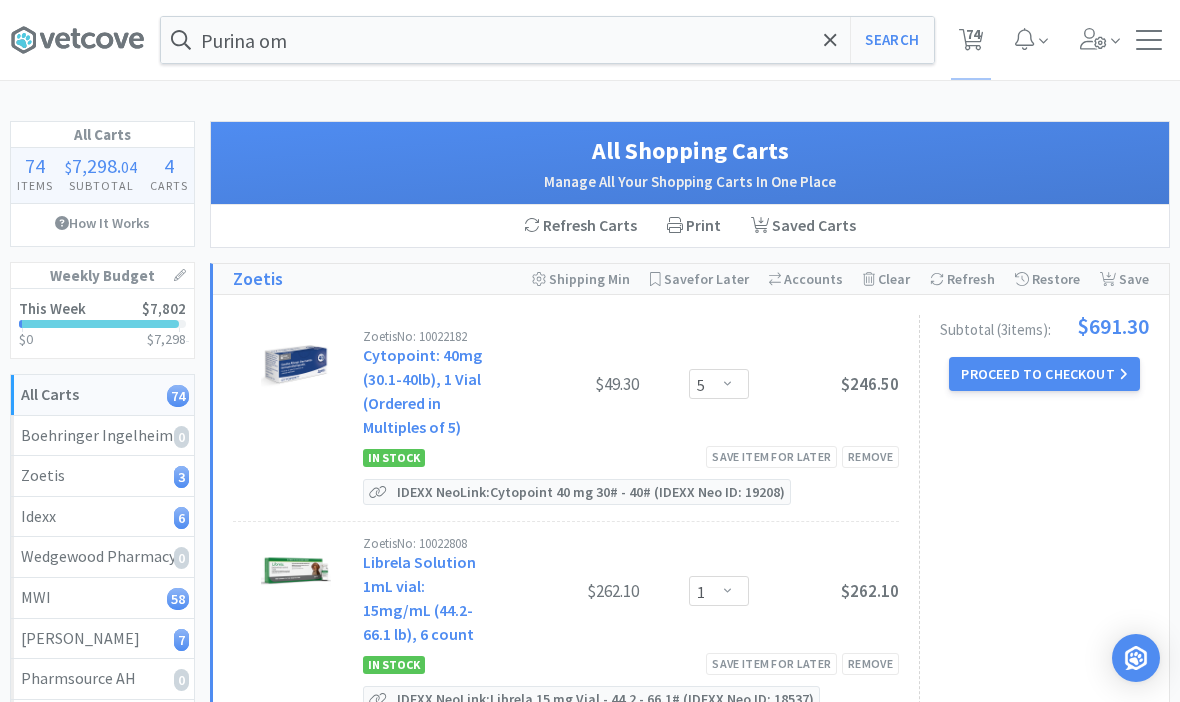 click on "Purina om Search Orders Shopping Discuss Discuss 74 74" at bounding box center [590, 40] 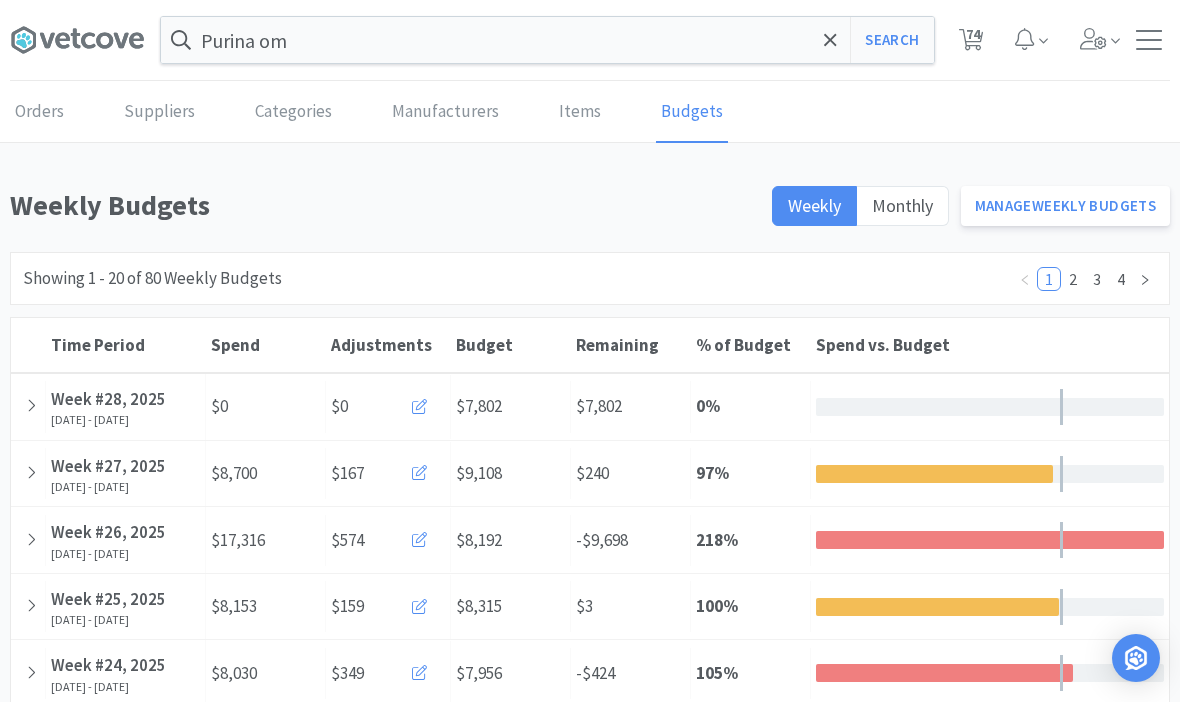 click 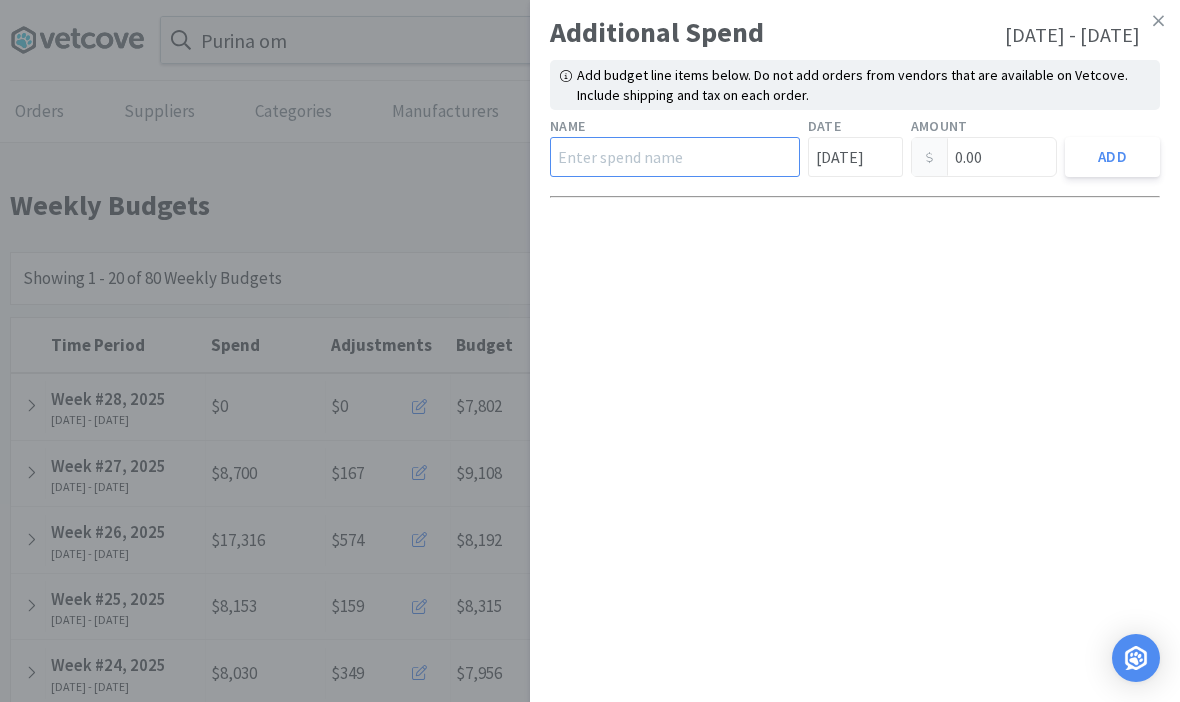 click at bounding box center (675, 157) 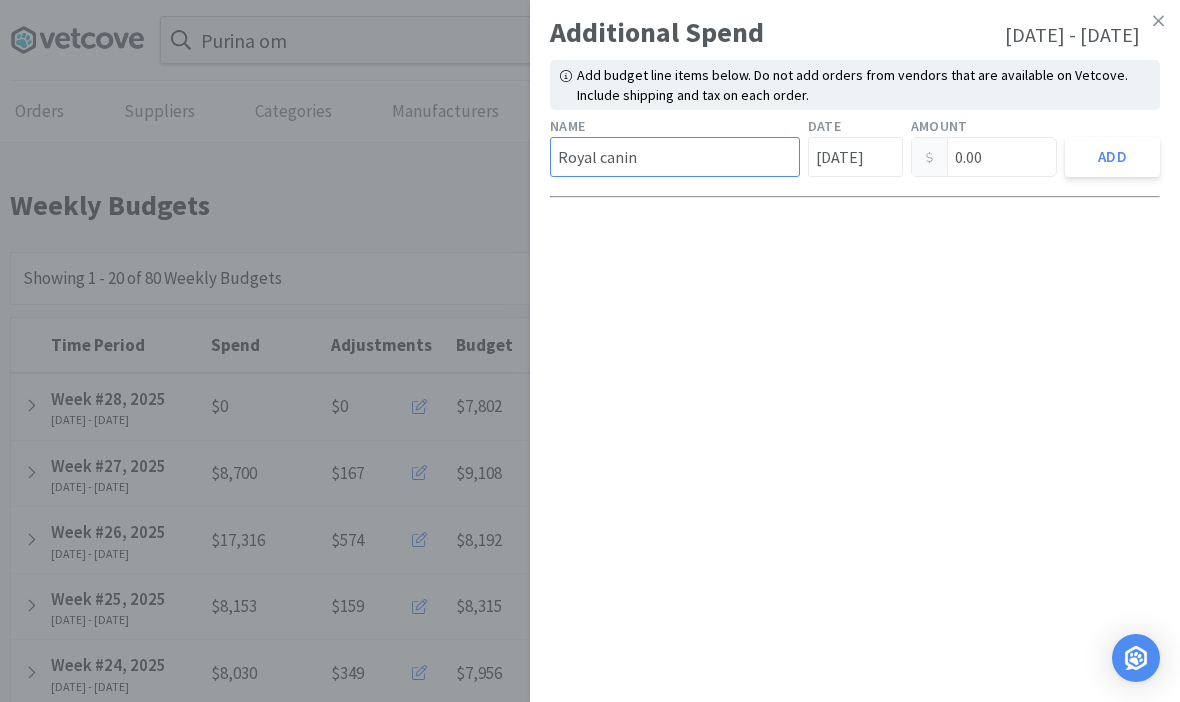 type on "Royal canin" 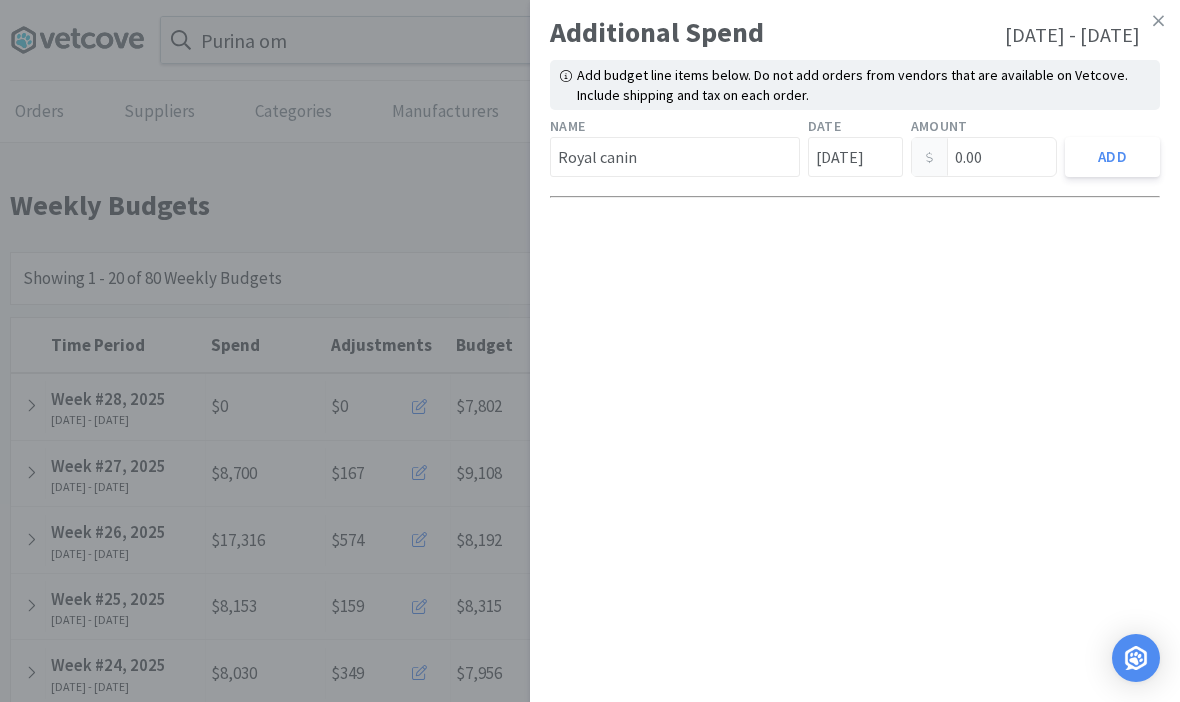 click on "0.00" at bounding box center (984, 157) 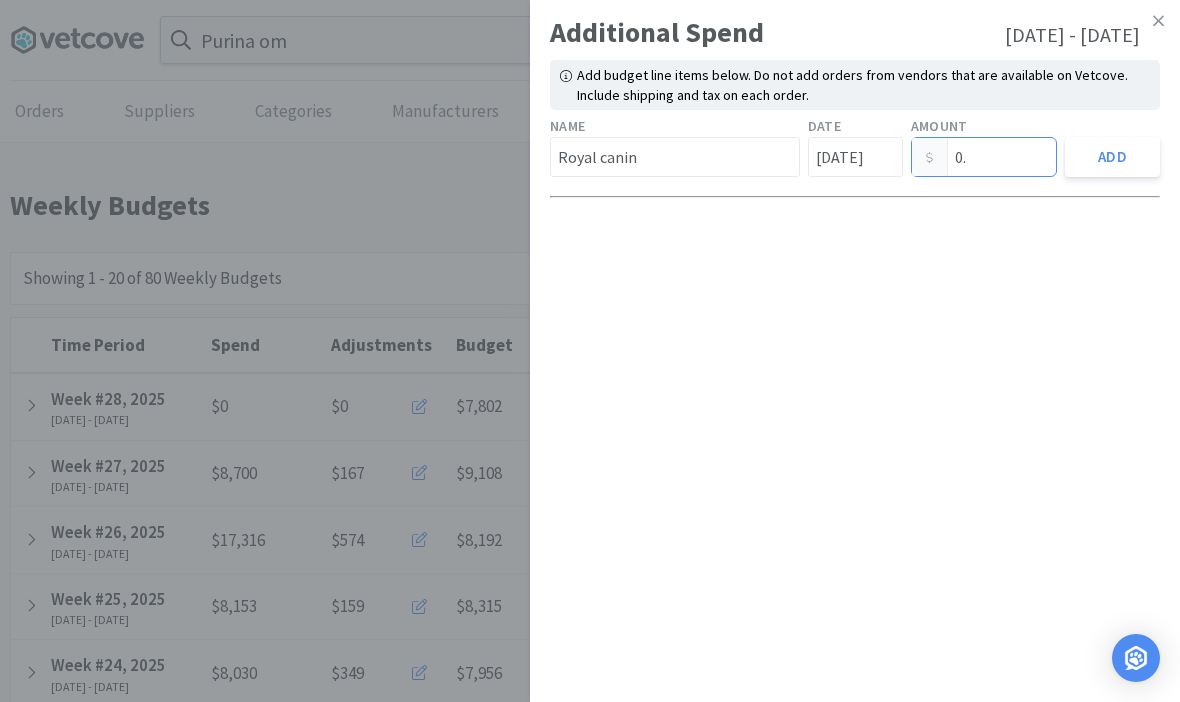 type on "0" 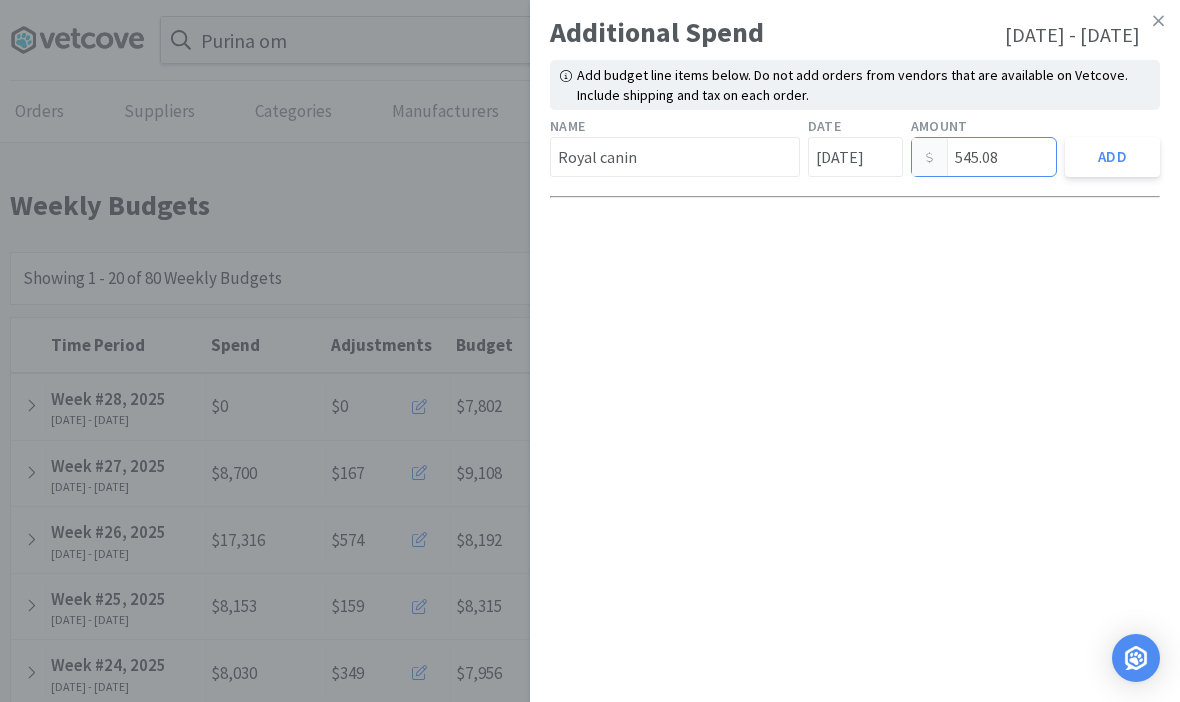 type on "545.08" 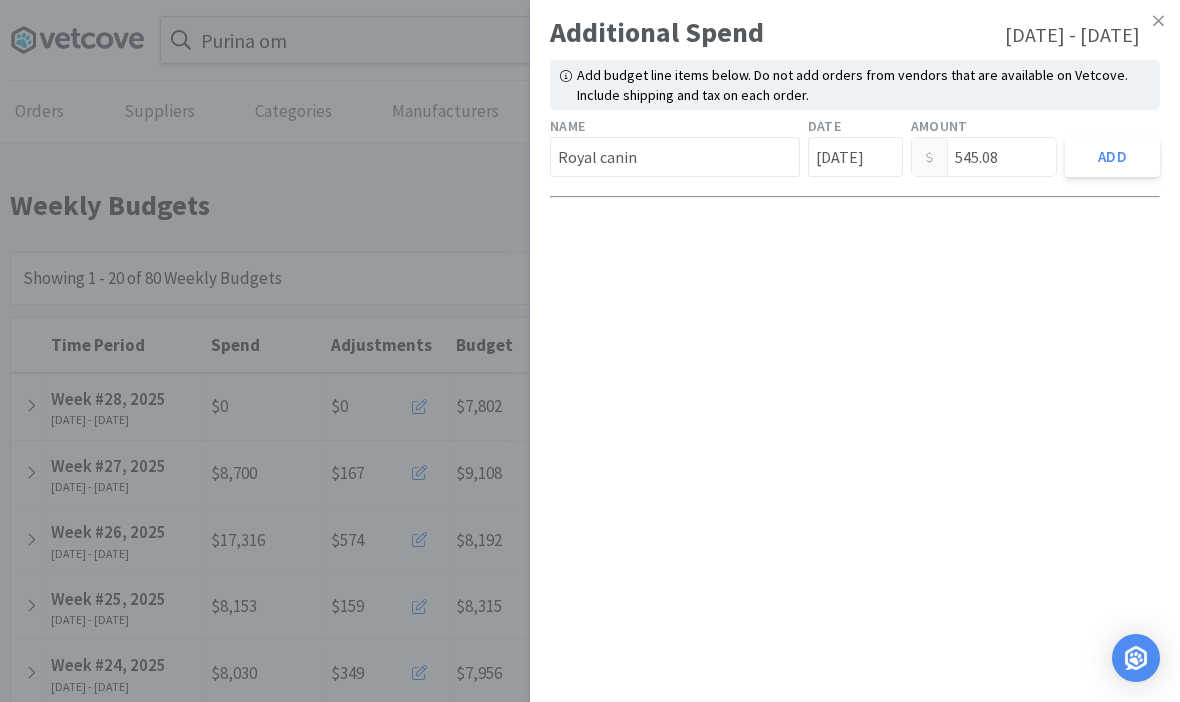 click on "Add" at bounding box center (1112, 157) 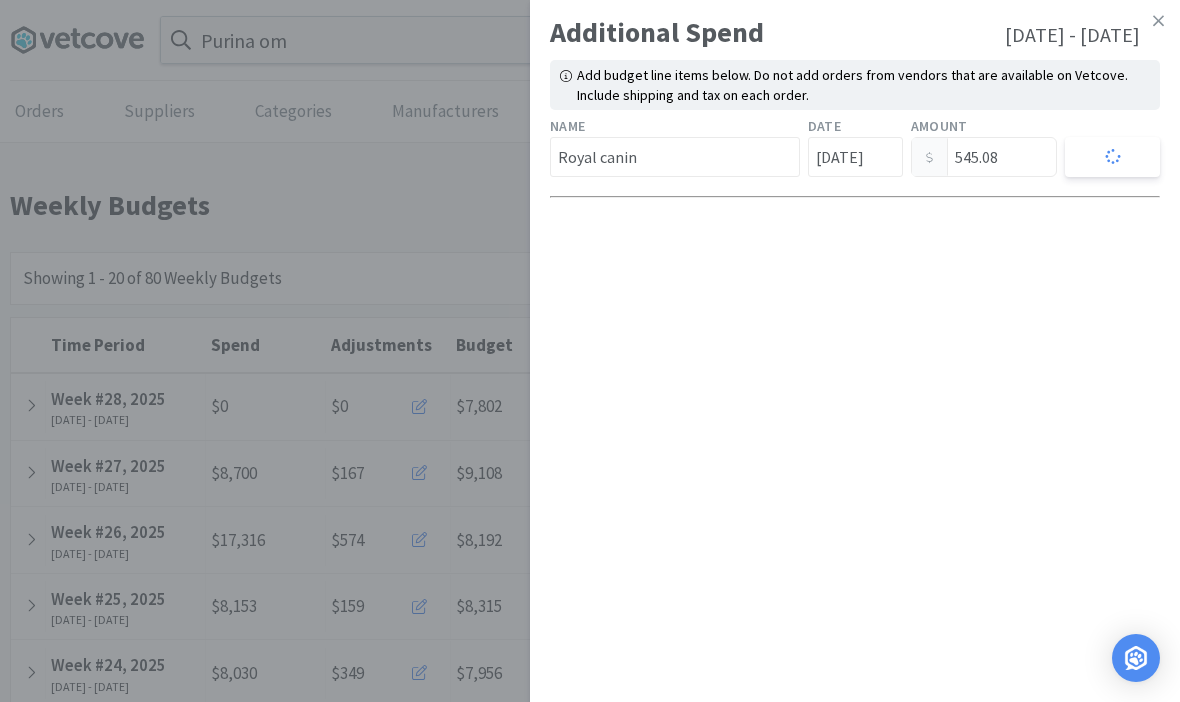 type 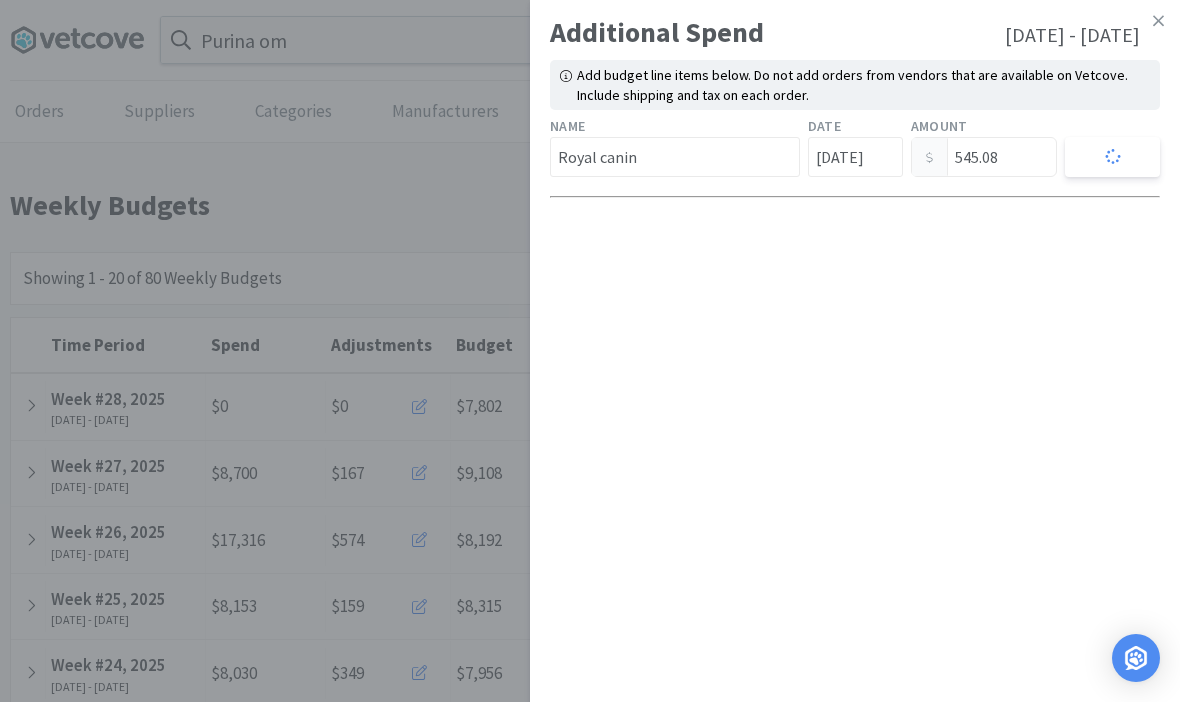 type on "0.00" 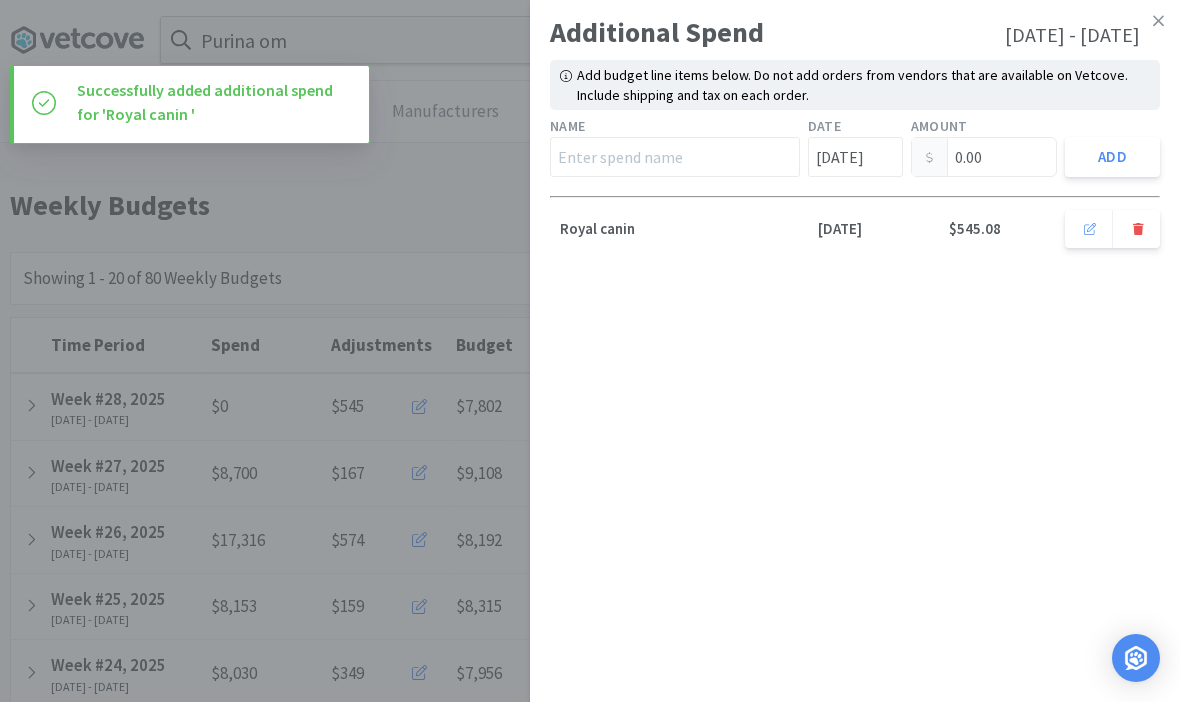 click at bounding box center (1158, 21) 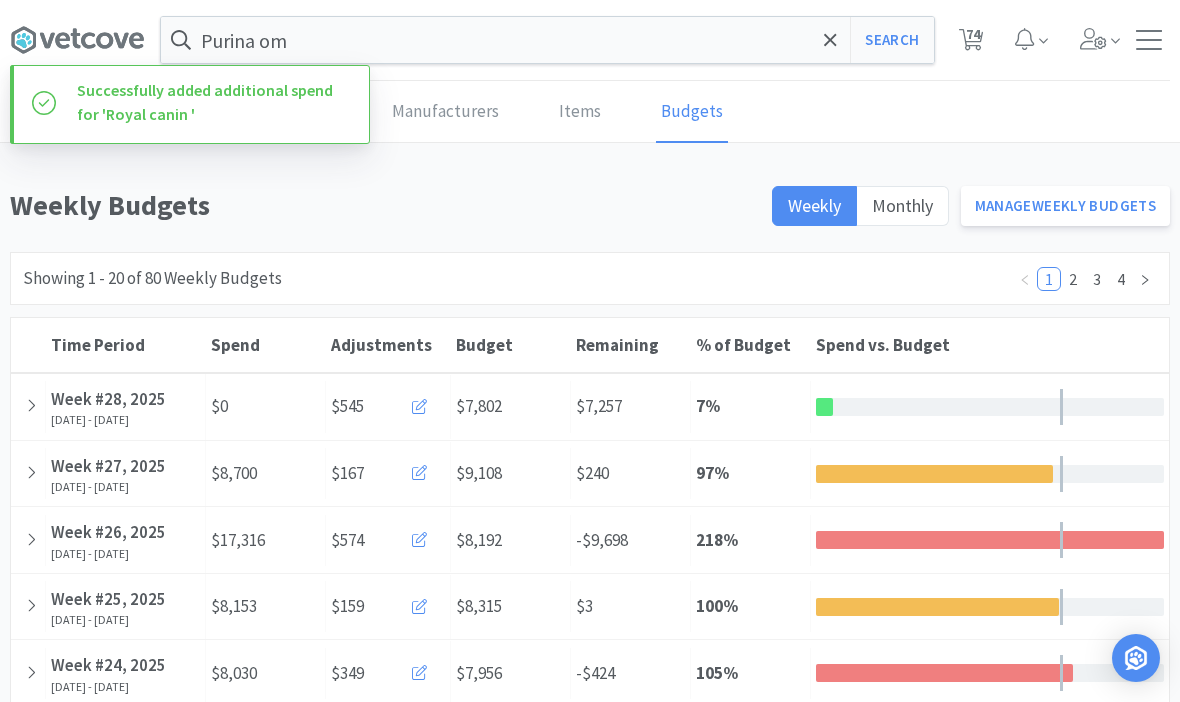 click on "74" at bounding box center [973, 34] 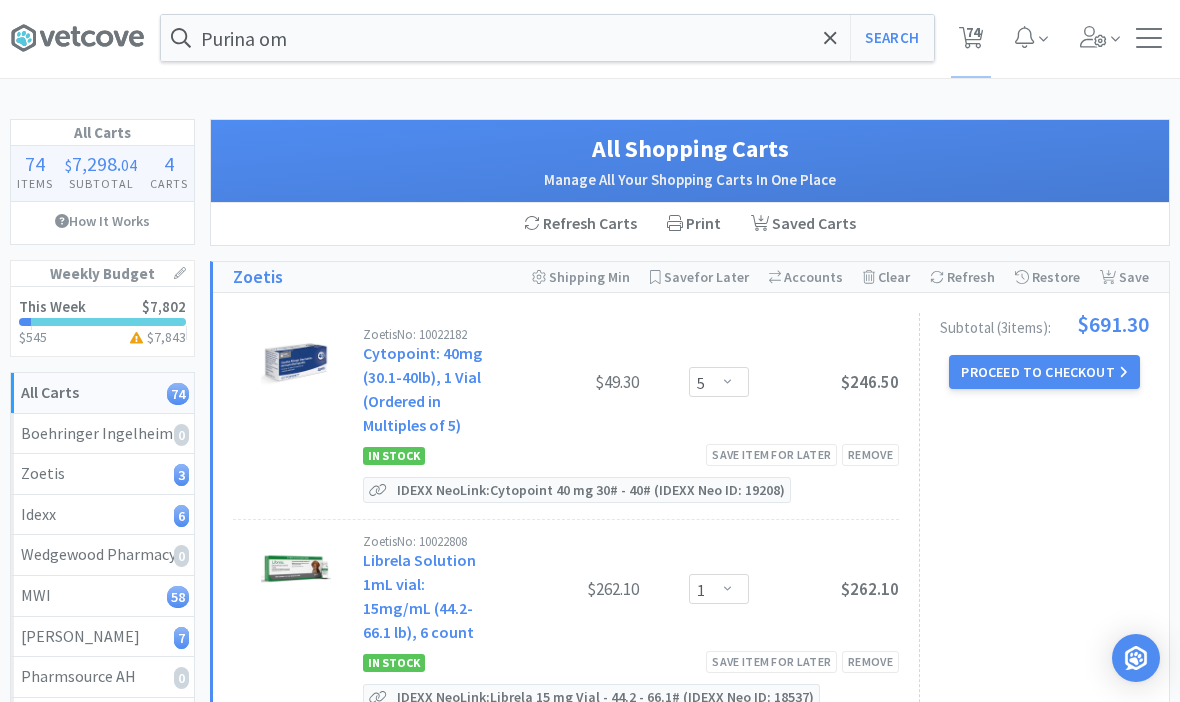 scroll, scrollTop: 1, scrollLeft: 0, axis: vertical 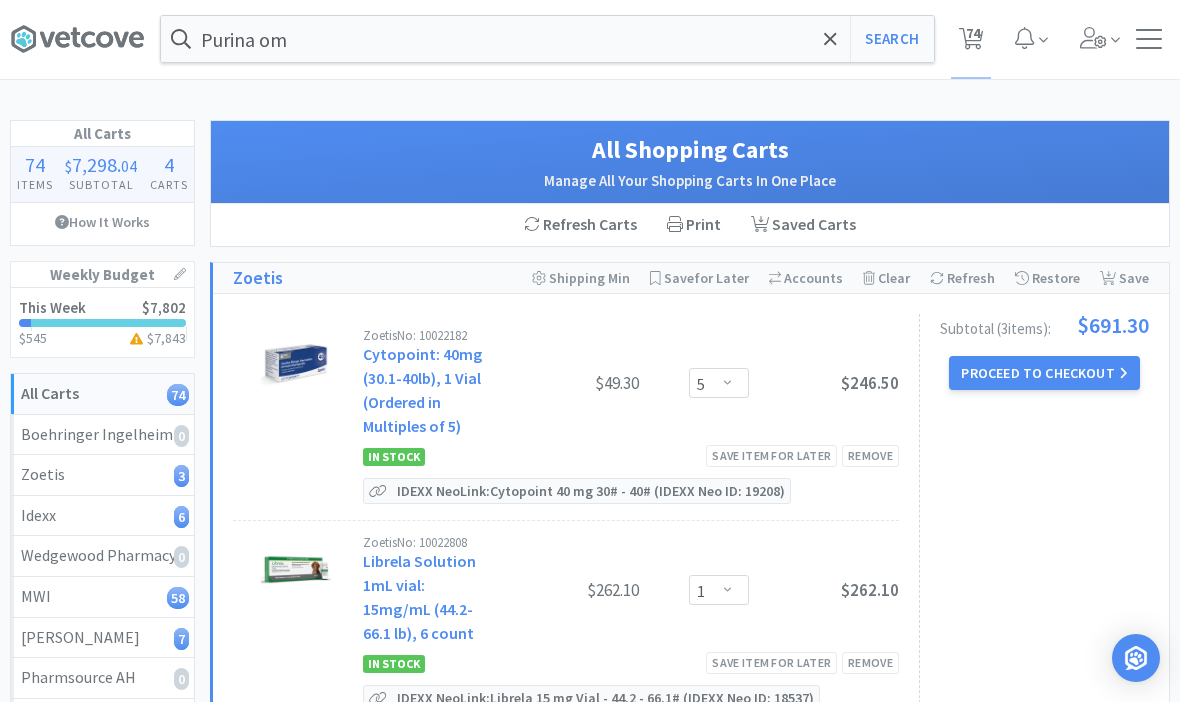 click on "Purina om" at bounding box center (547, 39) 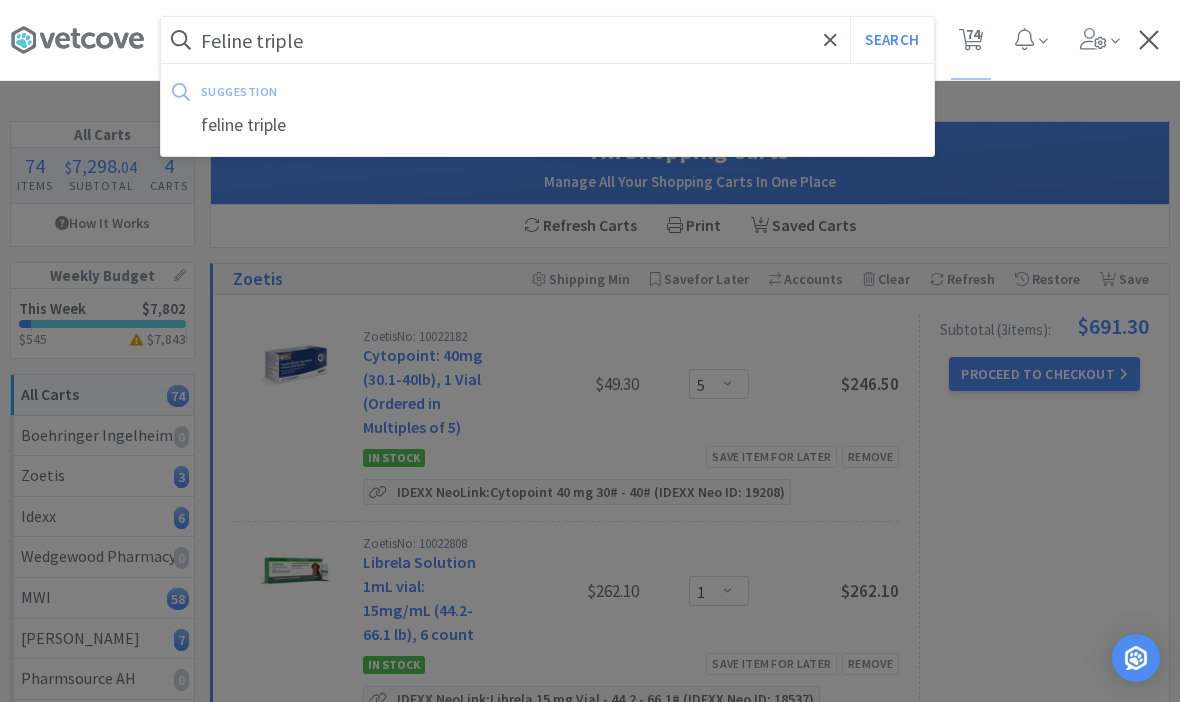 type on "Feline triple" 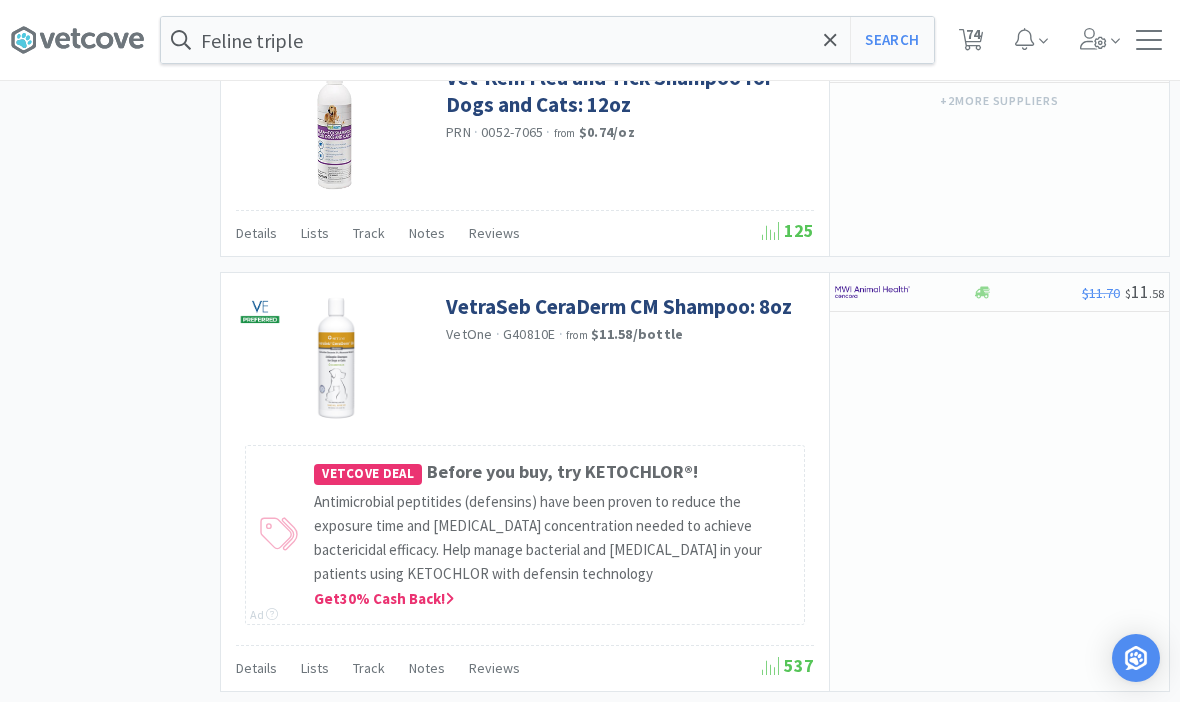 scroll, scrollTop: 3219, scrollLeft: 0, axis: vertical 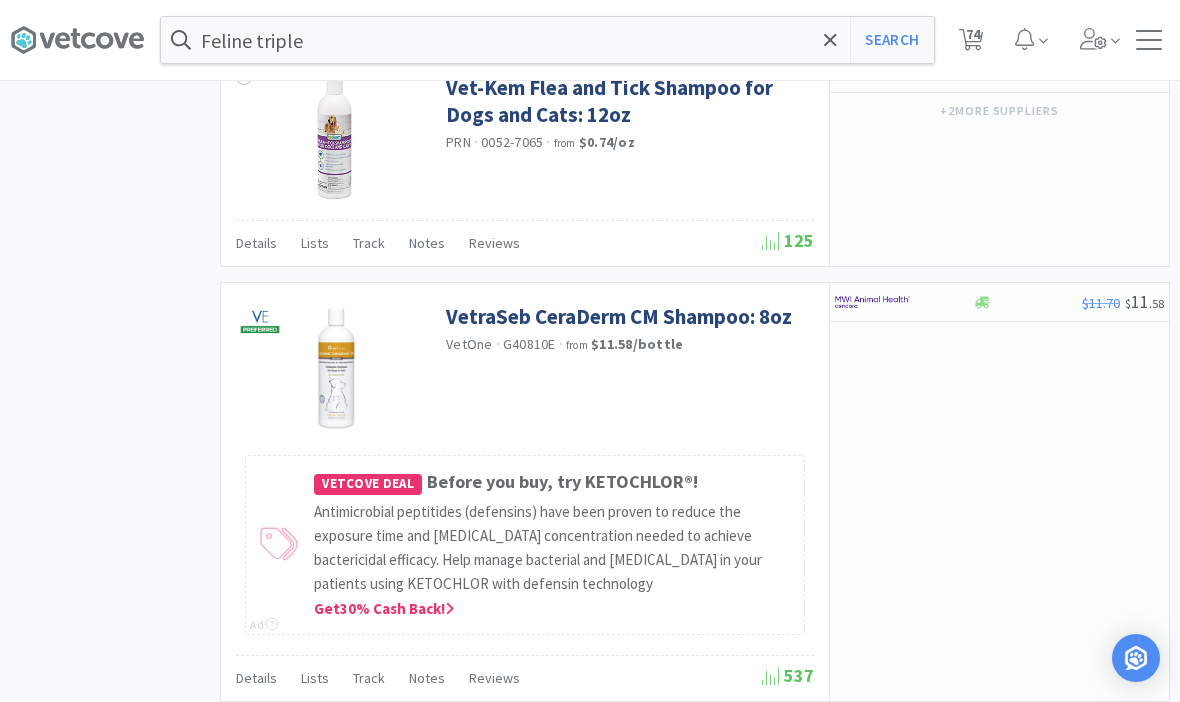click on "Feline triple" at bounding box center [547, 40] 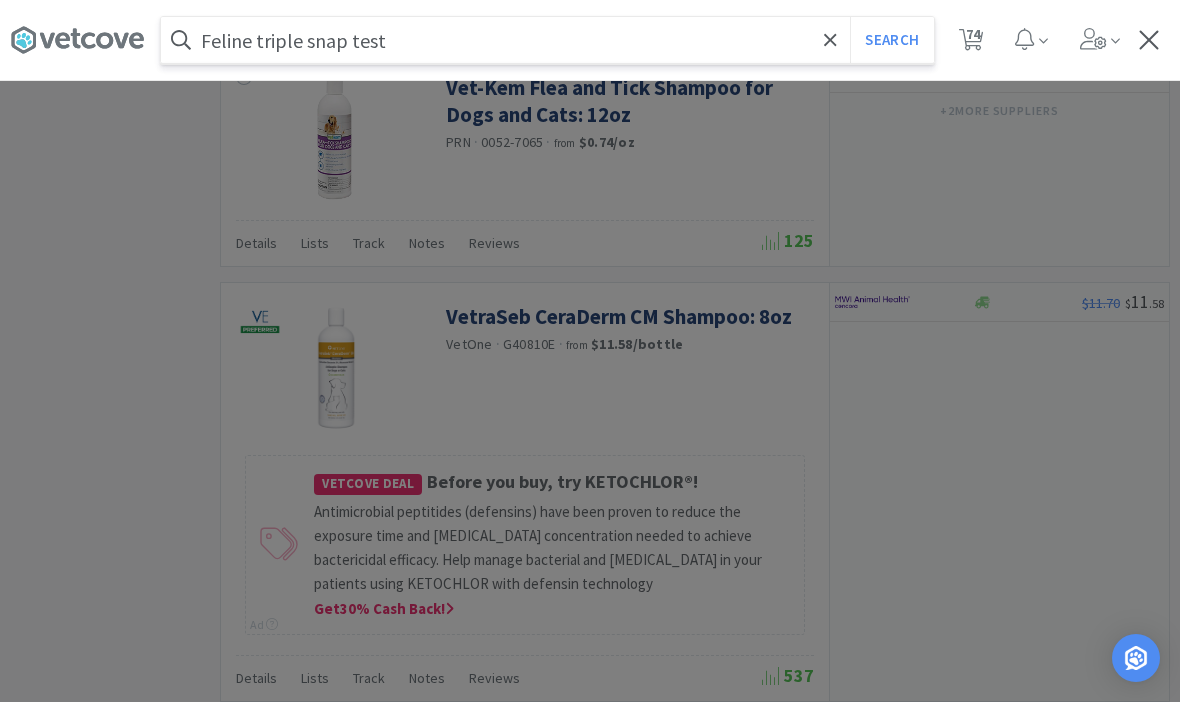 click on "Search" at bounding box center (891, 40) 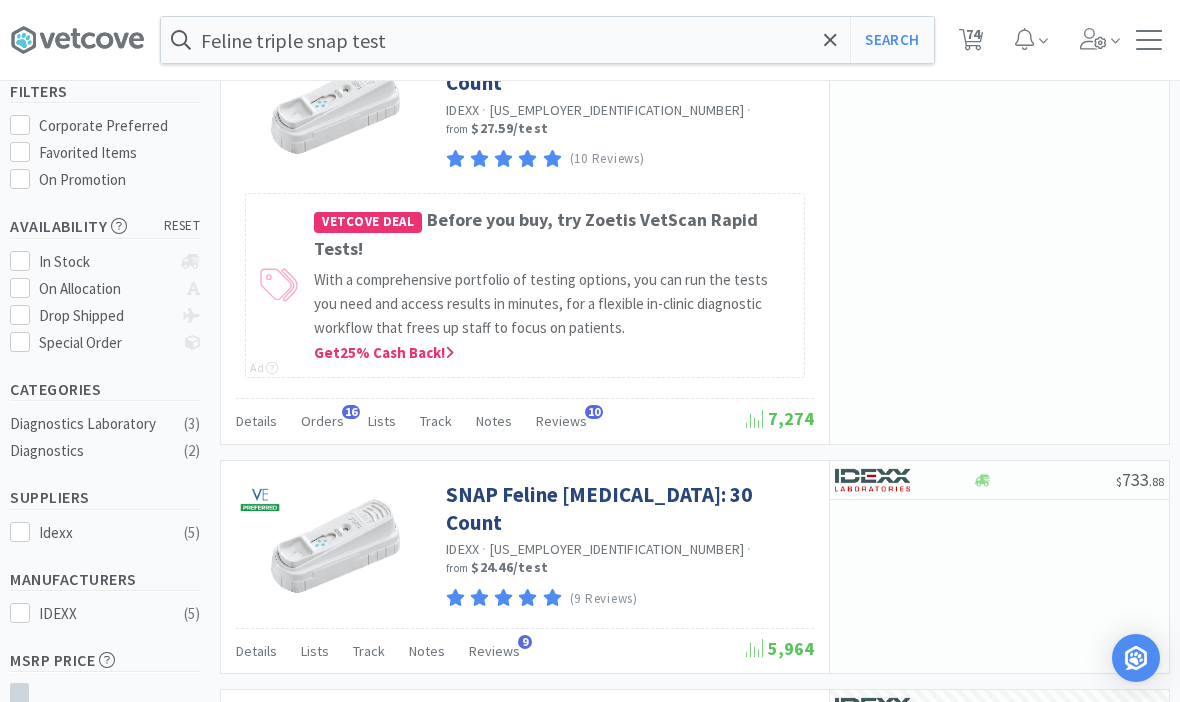 scroll, scrollTop: 0, scrollLeft: 0, axis: both 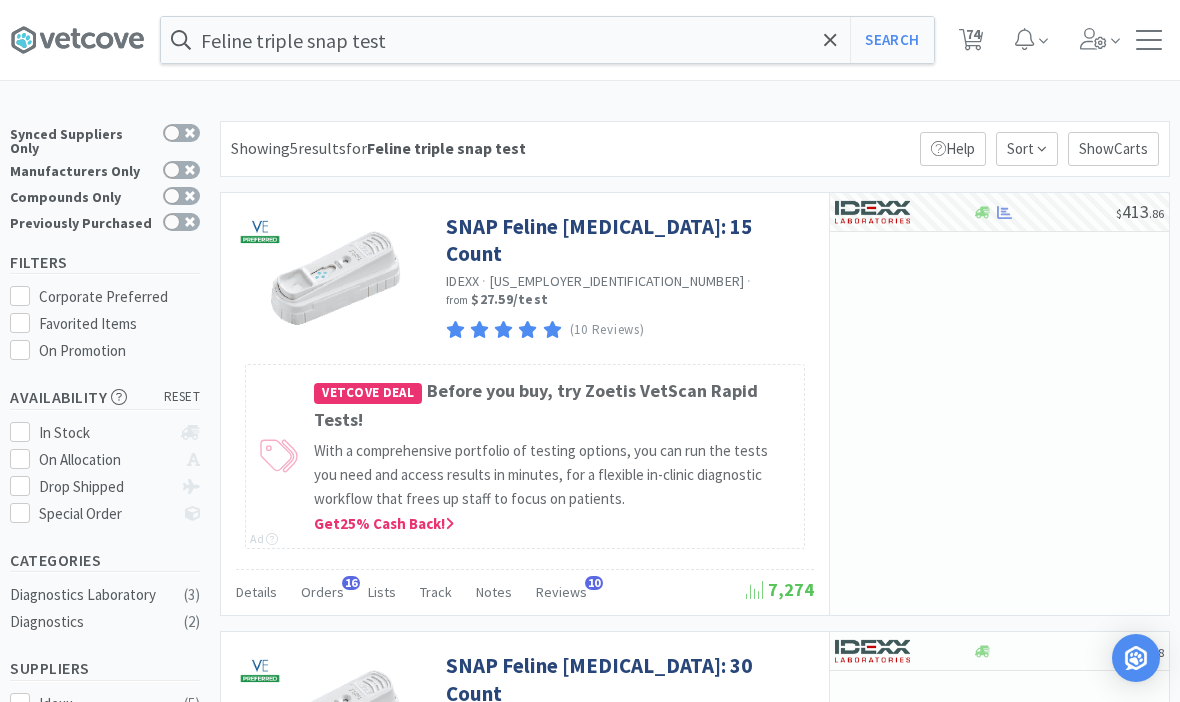 click on "74" at bounding box center [973, 34] 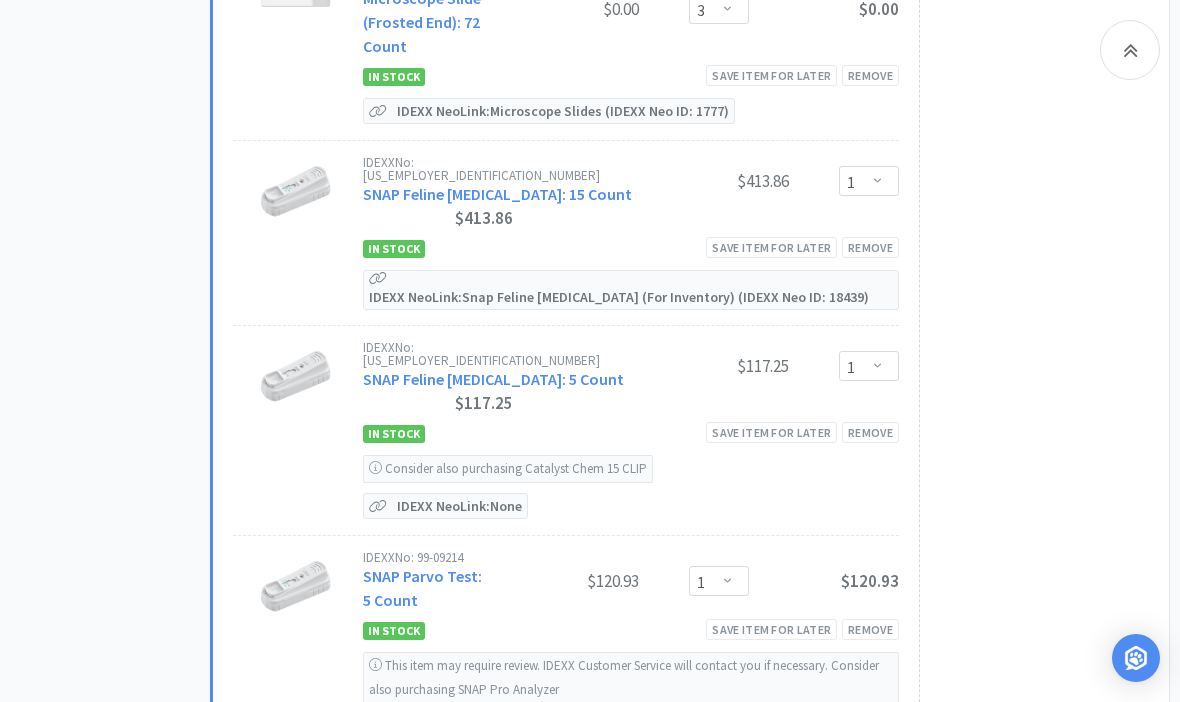 scroll, scrollTop: 1339, scrollLeft: 0, axis: vertical 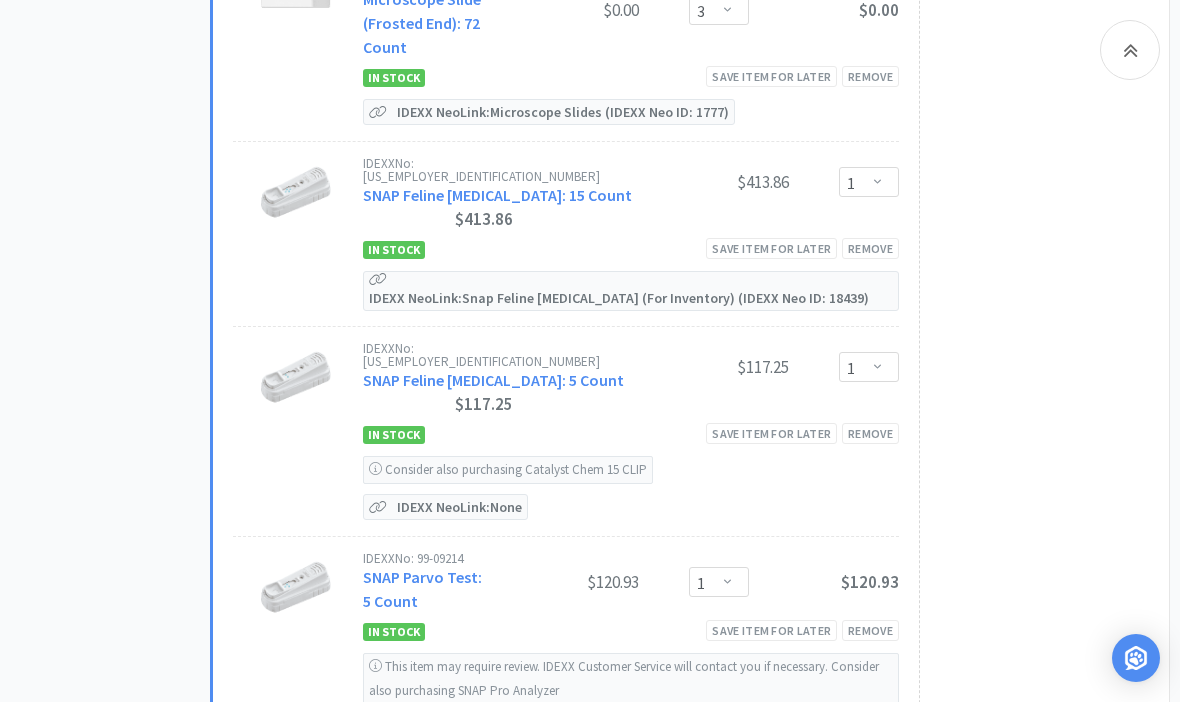 click on "Save item for later" at bounding box center [771, 248] 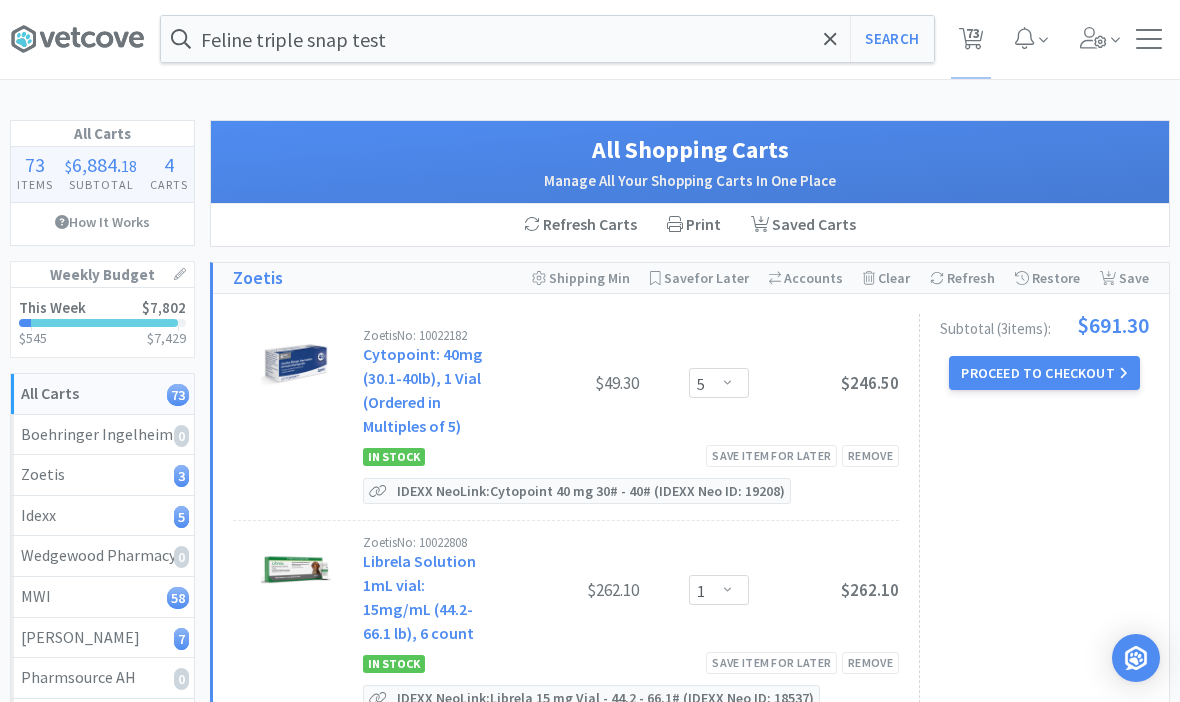 scroll, scrollTop: 0, scrollLeft: 0, axis: both 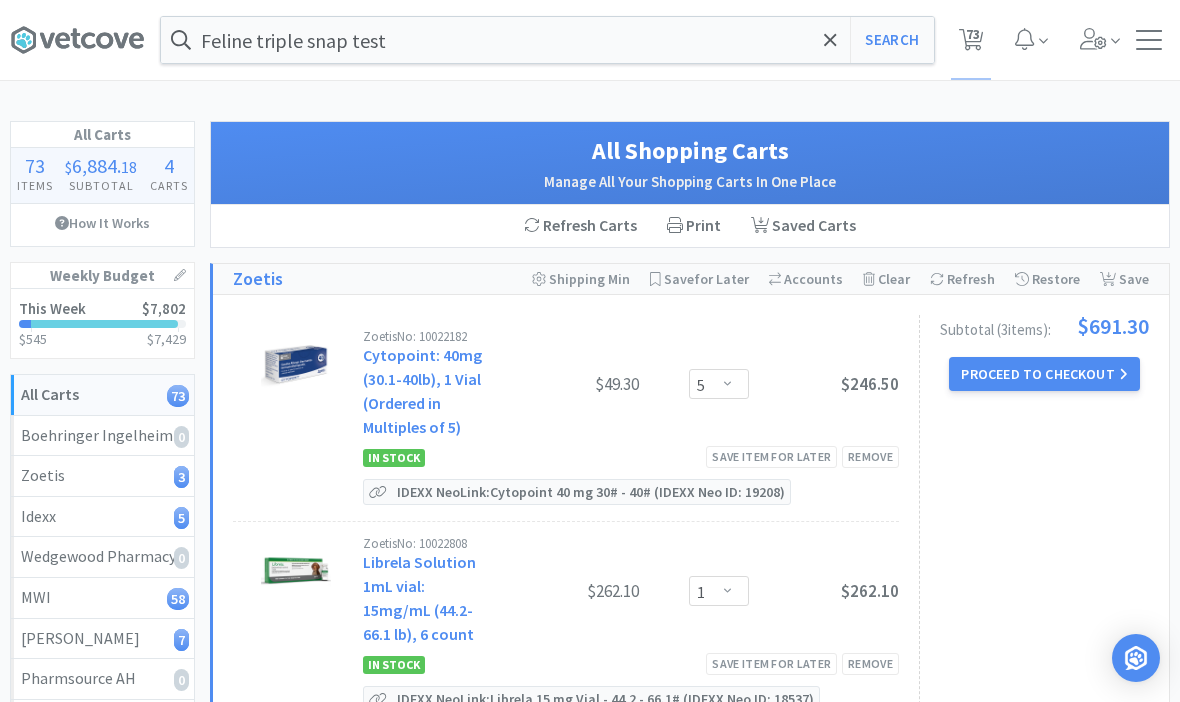 click at bounding box center (830, 40) 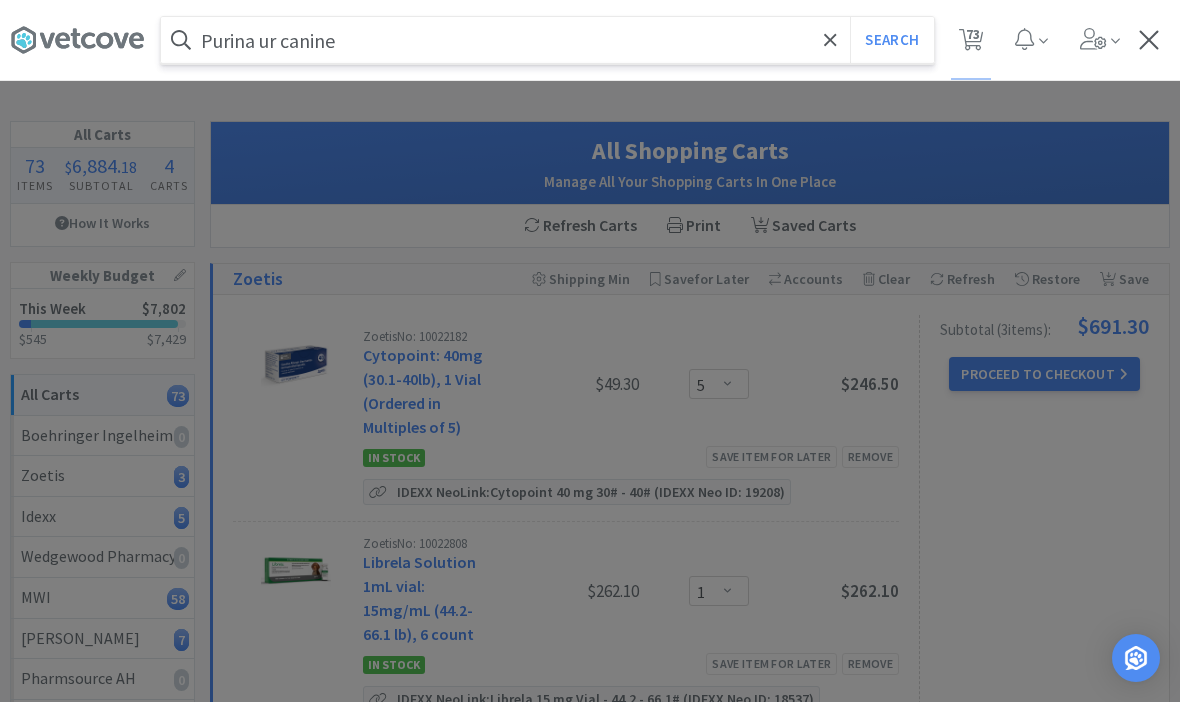click on "Search" at bounding box center (891, 40) 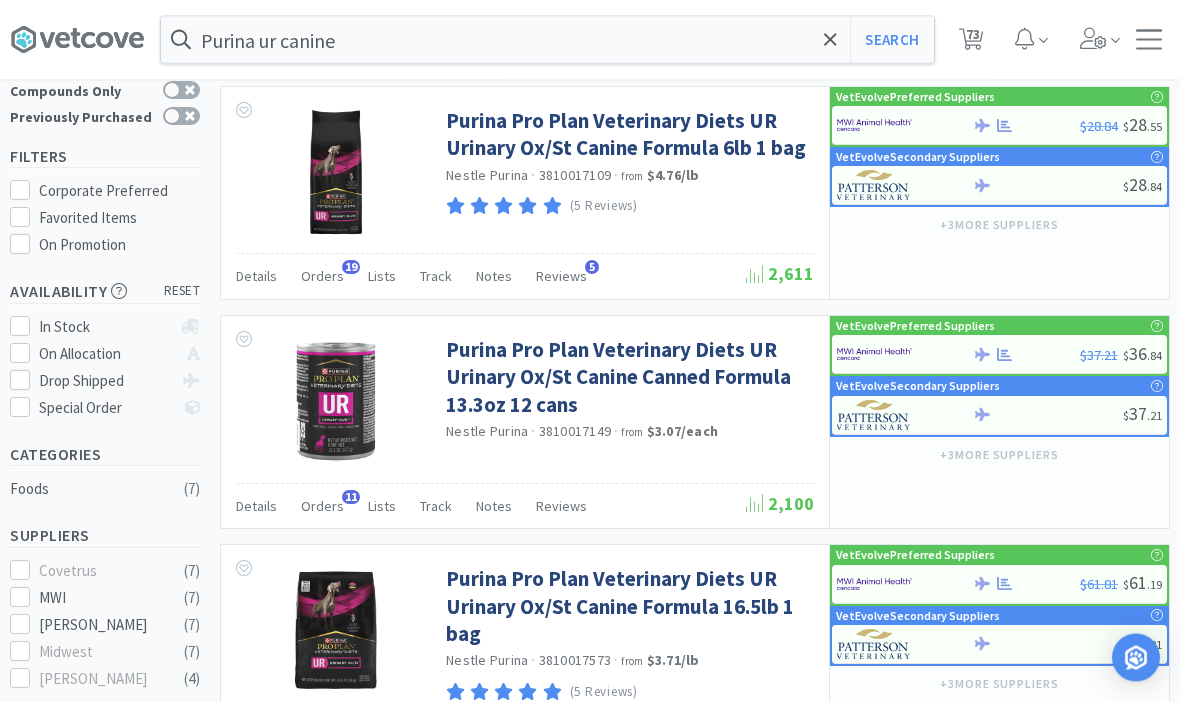 scroll, scrollTop: 106, scrollLeft: 0, axis: vertical 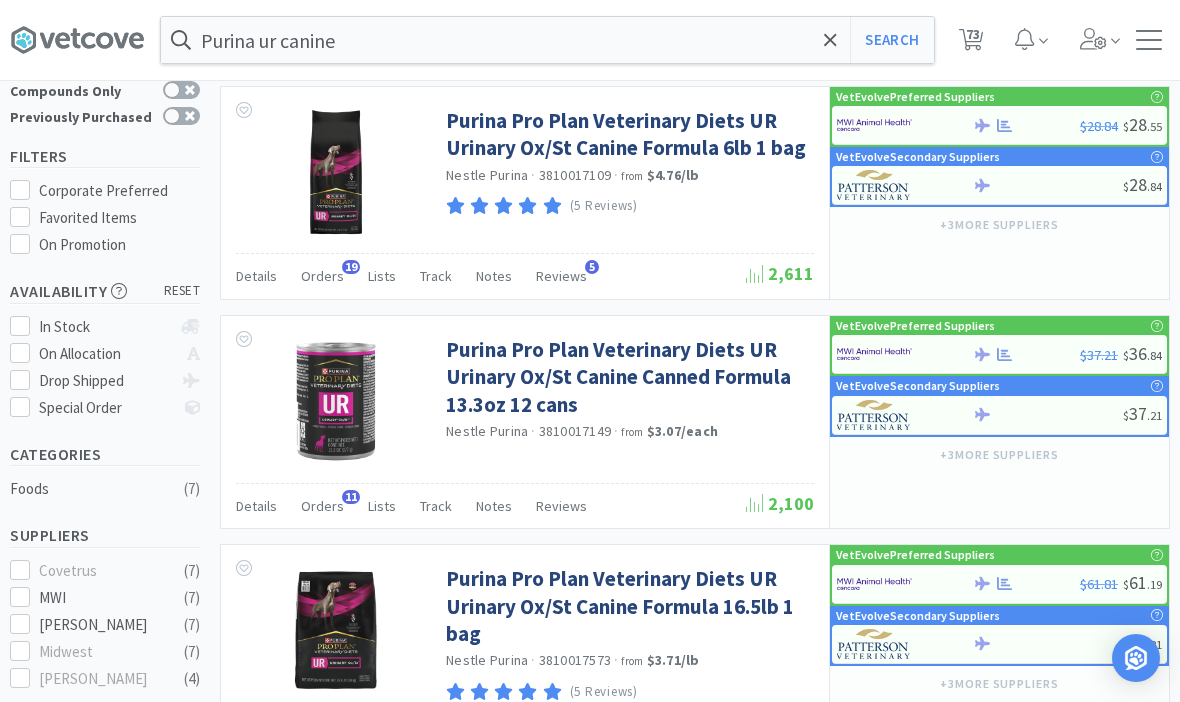 click on "Purina Pro Plan Veterinary Diets UR Urinary Ox/St Canine Canned Formula 13.3oz 12 cans" at bounding box center (627, 377) 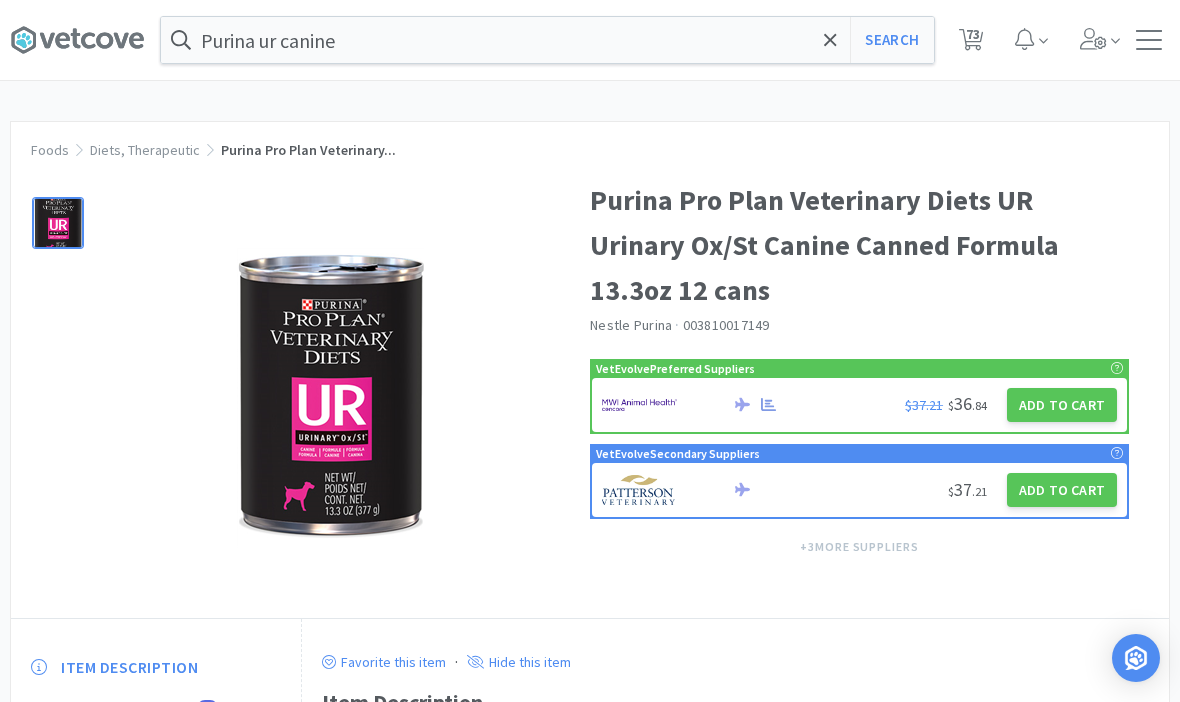 click on "Add to Cart" at bounding box center (1062, 405) 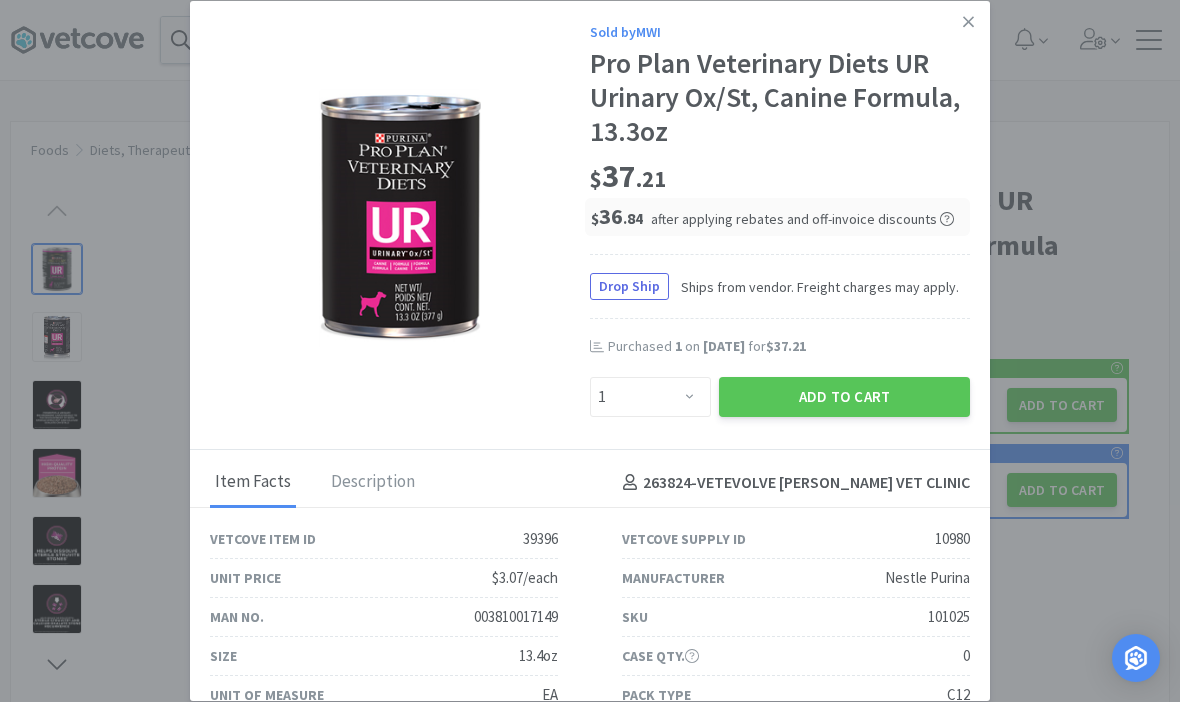 click on "Add to Cart" at bounding box center (844, 397) 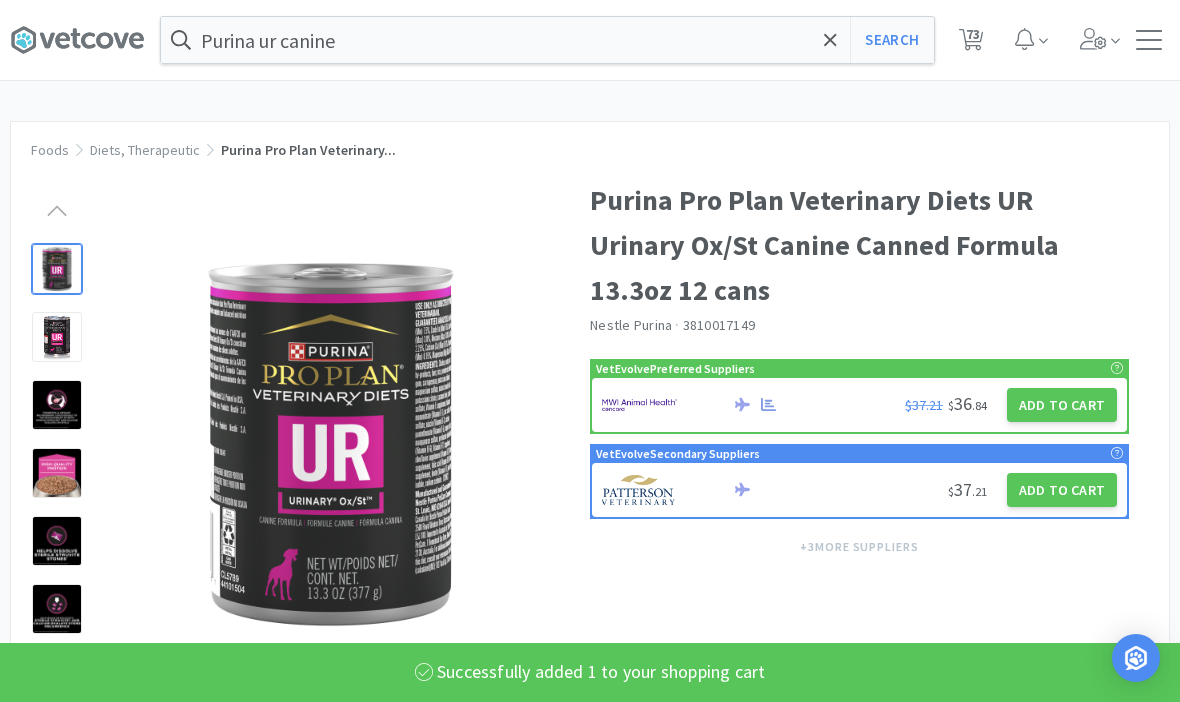 click on "Search" at bounding box center (891, 40) 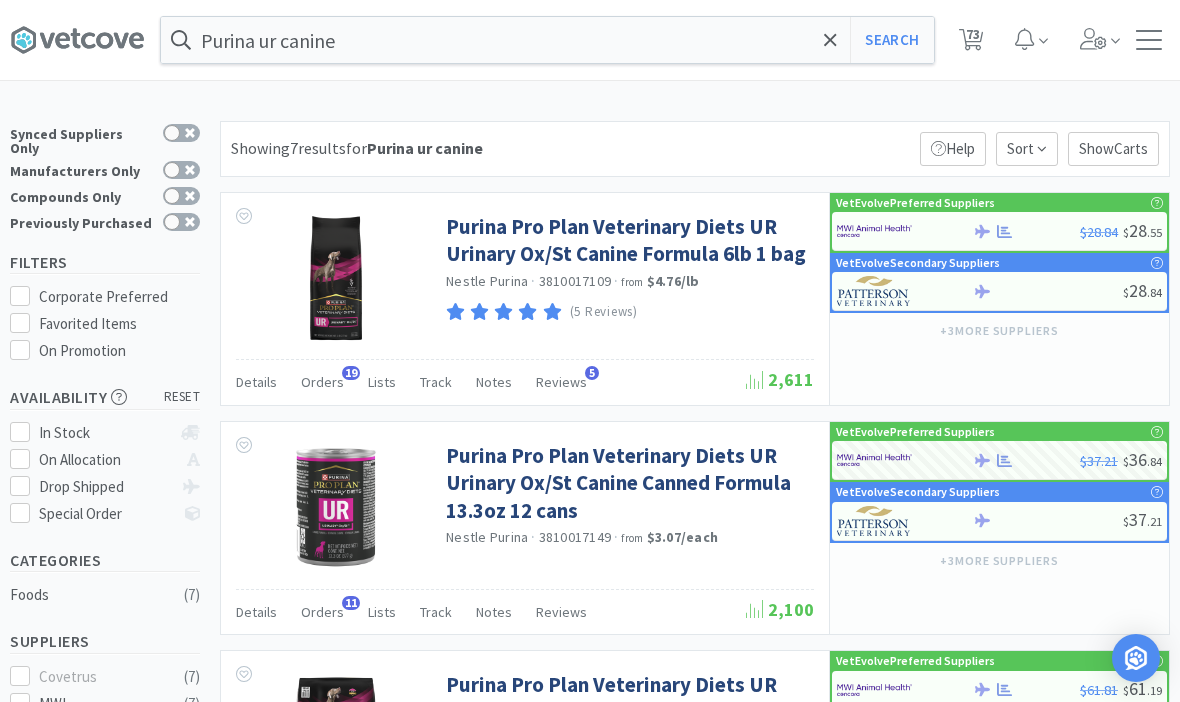 click on "Purina ur canine" at bounding box center (547, 40) 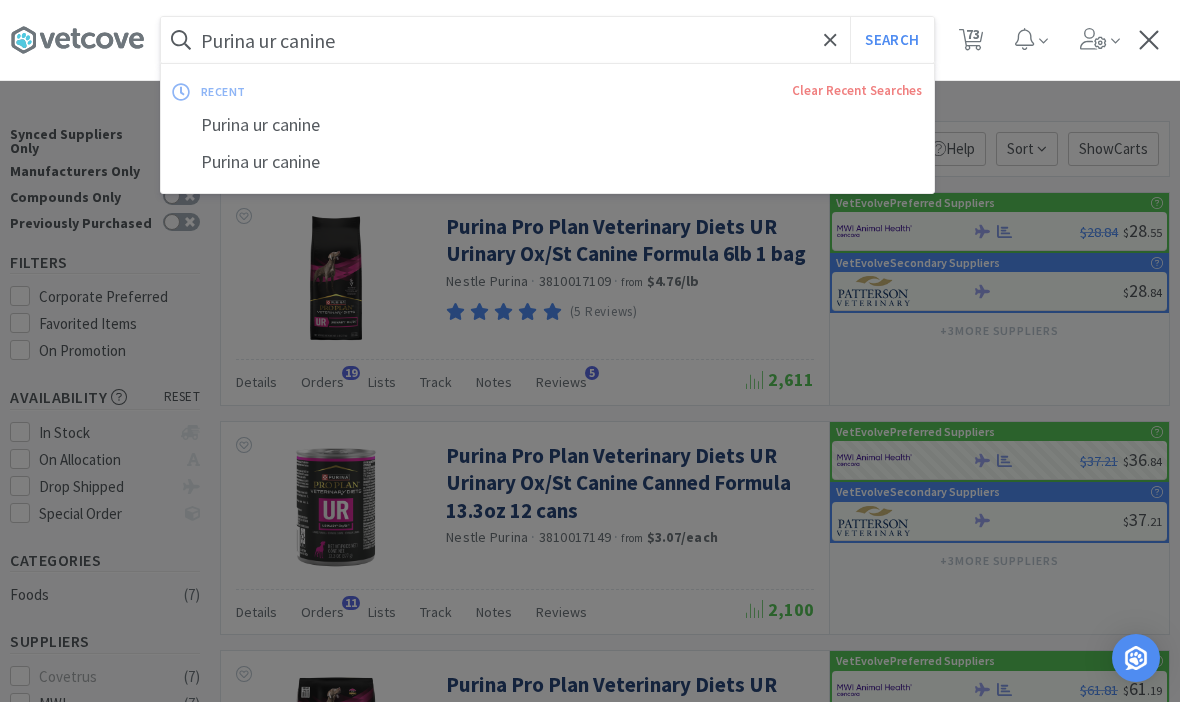 click 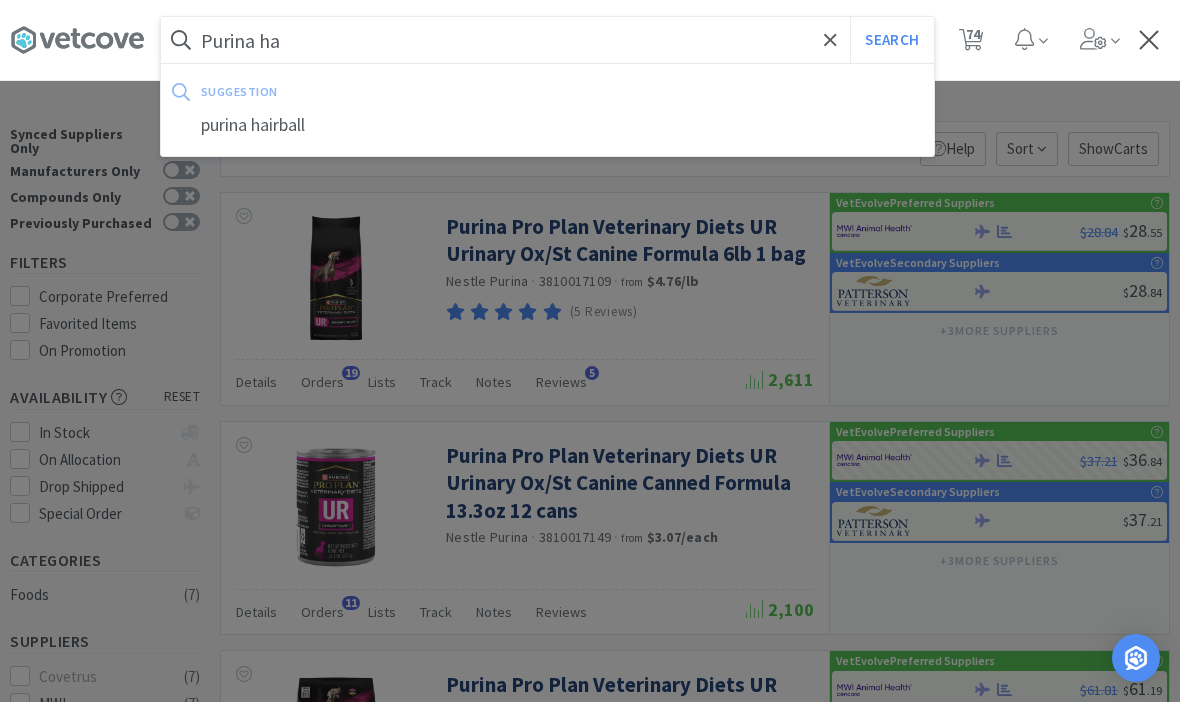 click on "Search" at bounding box center [891, 40] 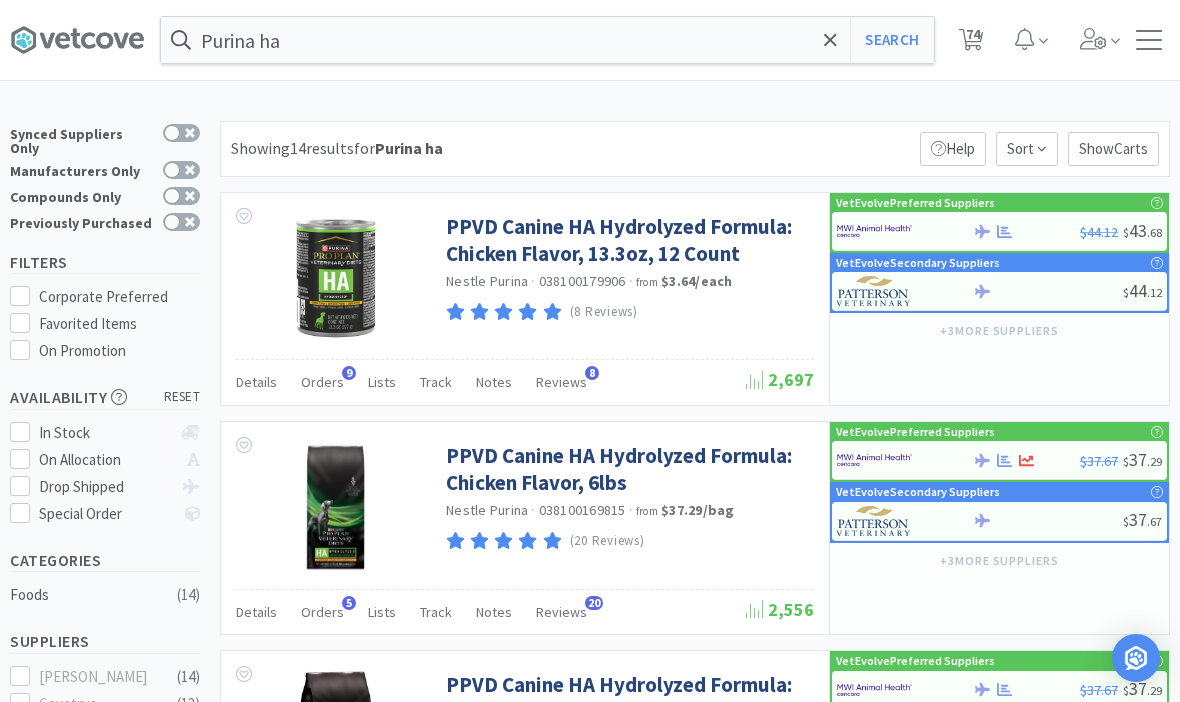 click on "PPVD Canine HA Hydrolyzed Formula: Chicken Flavor, 13.3oz, 12 Count" at bounding box center [627, 240] 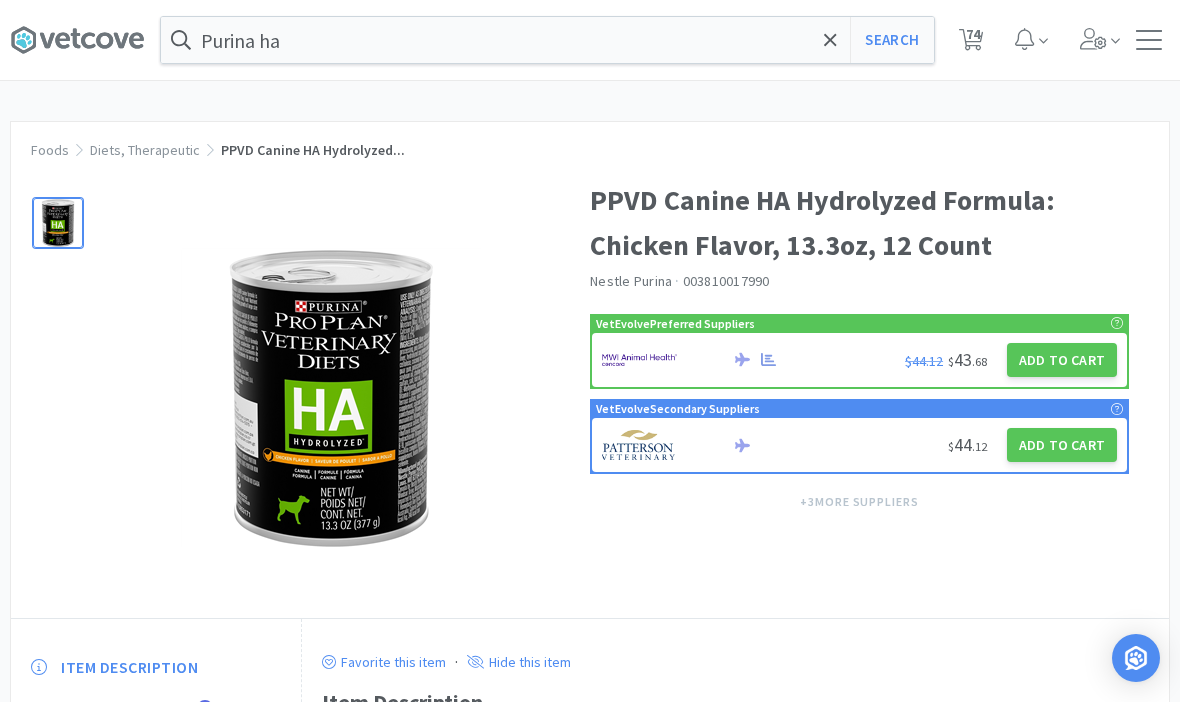click on "Add to Cart" at bounding box center [1062, 360] 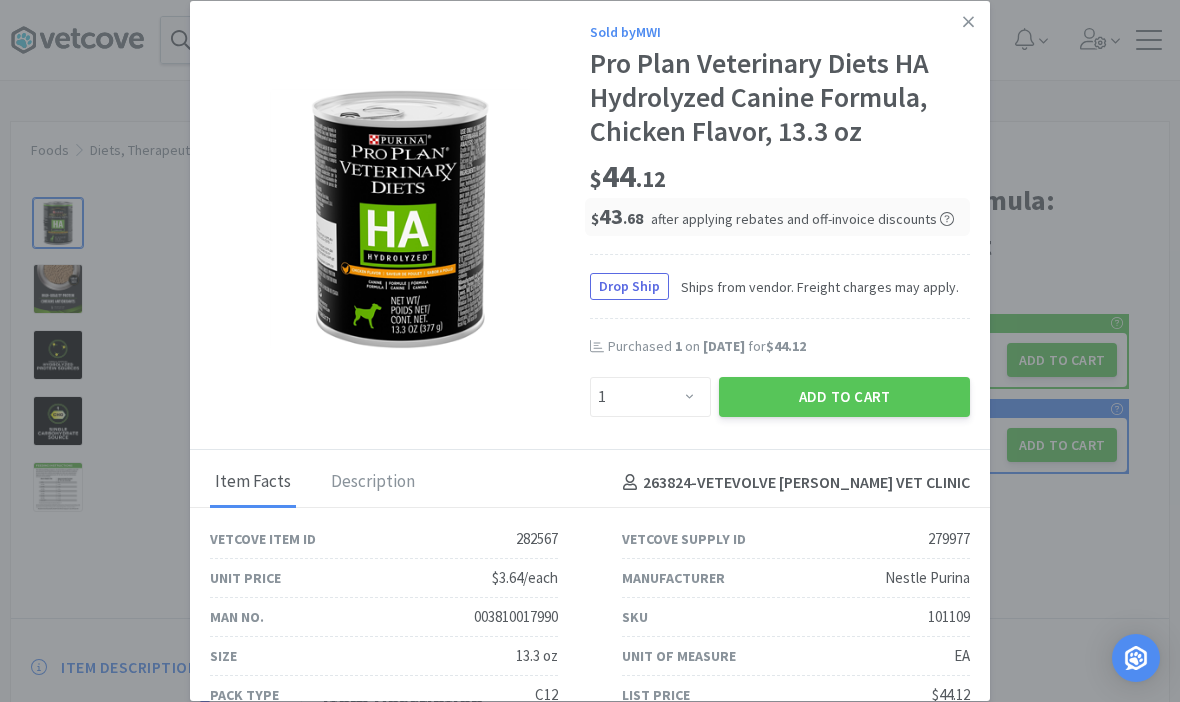 click on "Add to Cart" at bounding box center [844, 397] 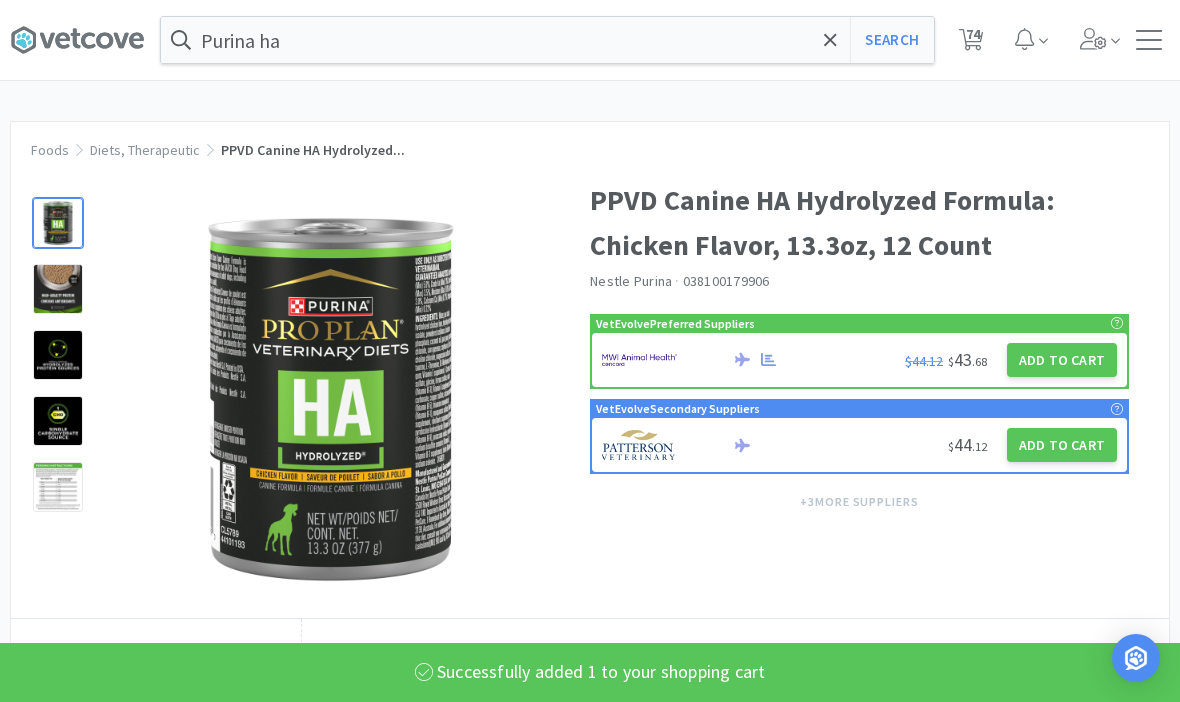 click on "Purina ha" at bounding box center [547, 40] 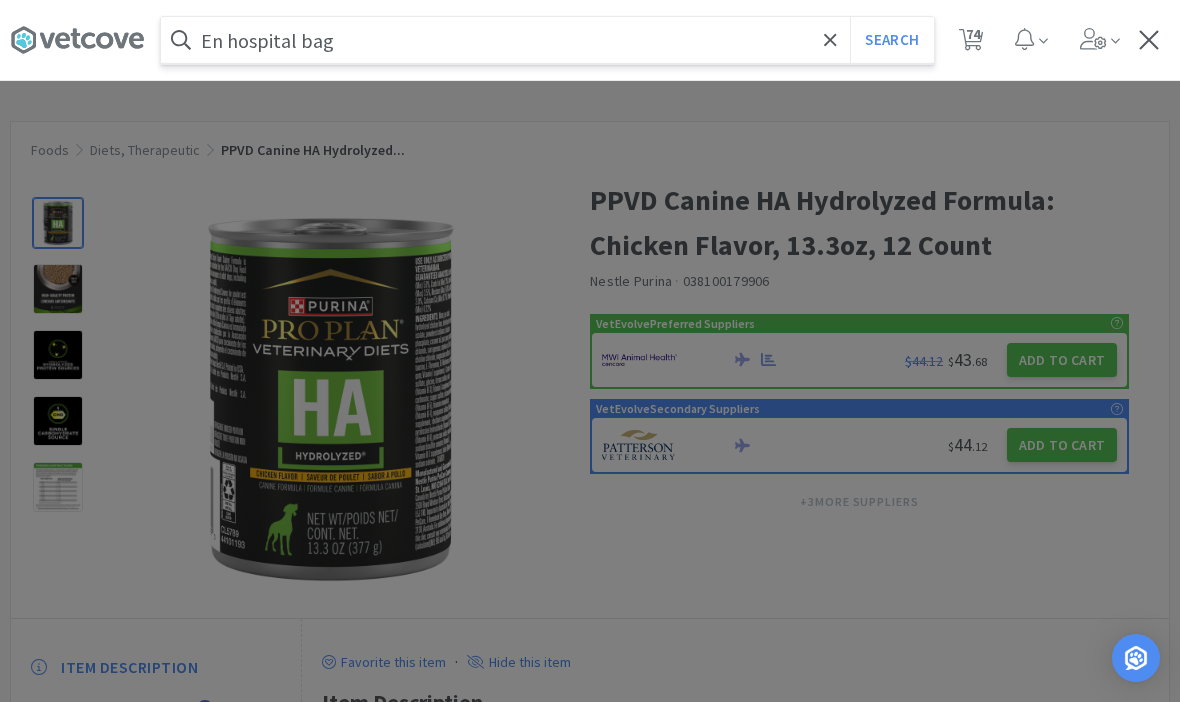 click on "Search" at bounding box center (891, 40) 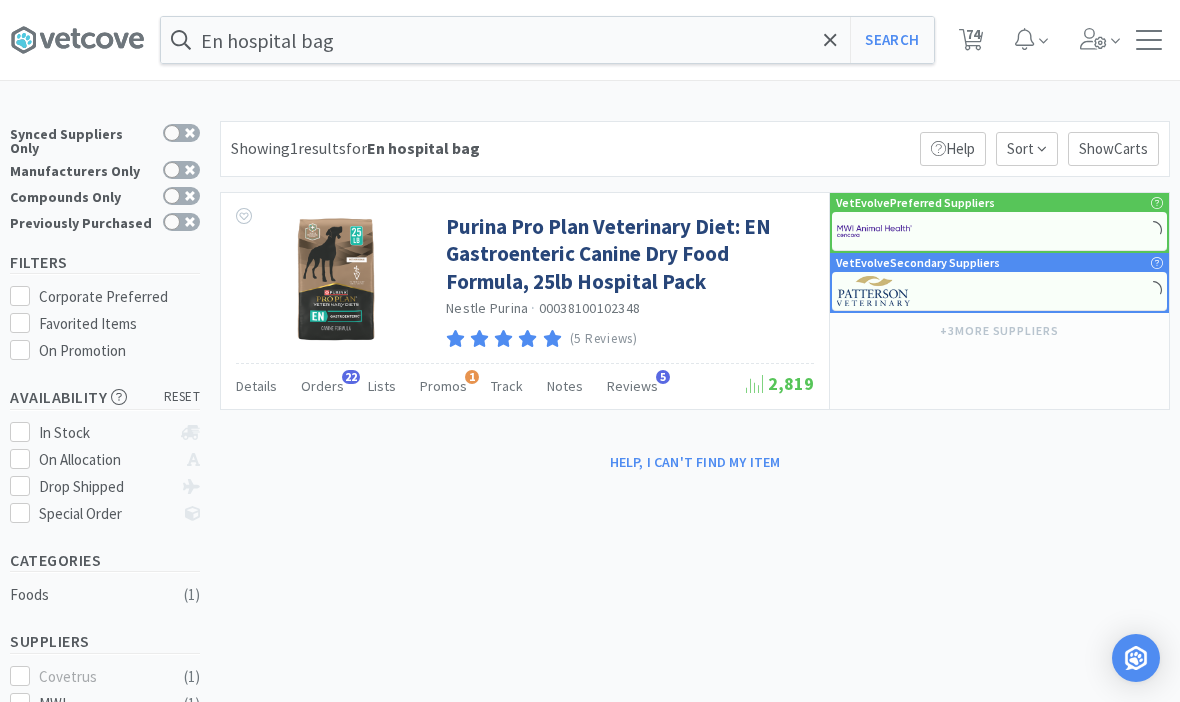 click on "Purina Pro Plan Veterinary Diet: EN Gastroenteric Canine Dry Food Formula, 25lb Hospital Pack" at bounding box center [627, 254] 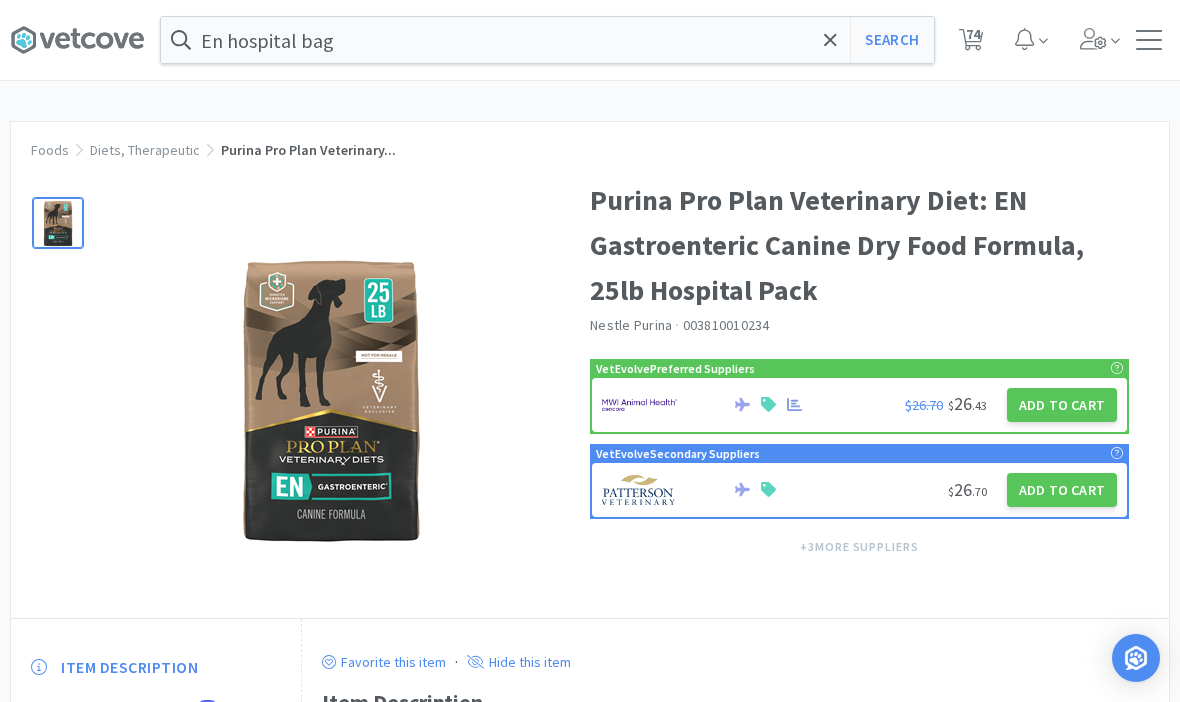 click on "Add to Cart" at bounding box center (1062, 405) 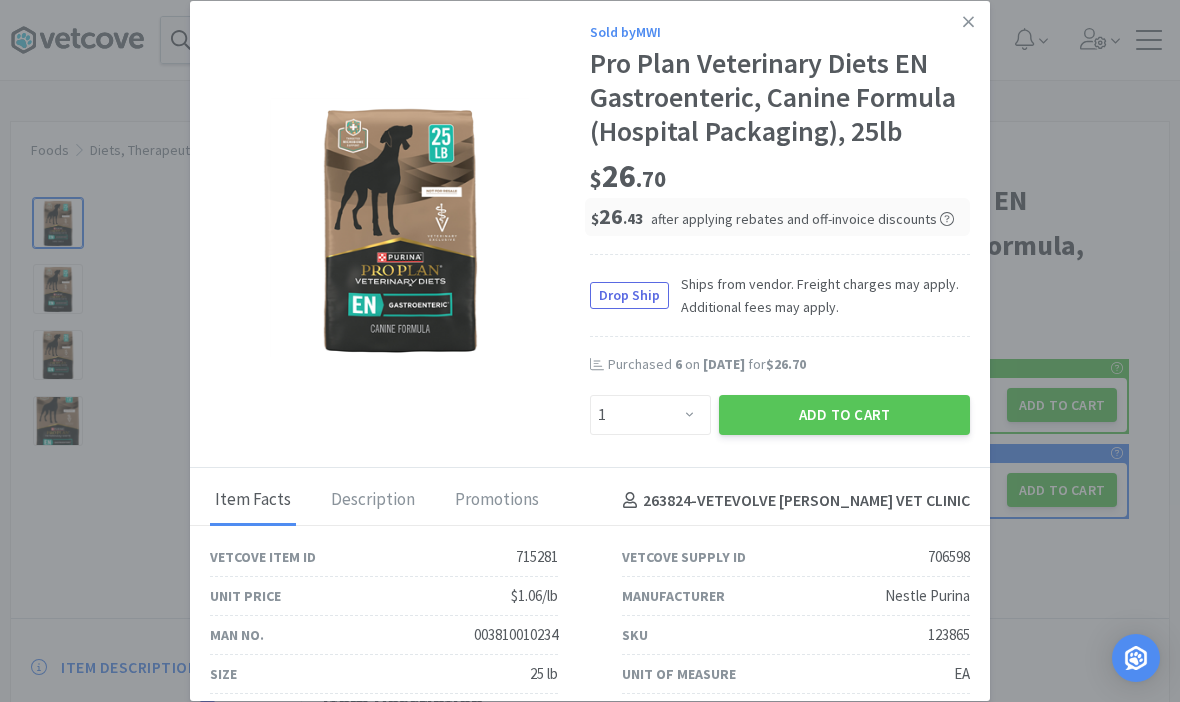 click on "Add to Cart" at bounding box center [844, 415] 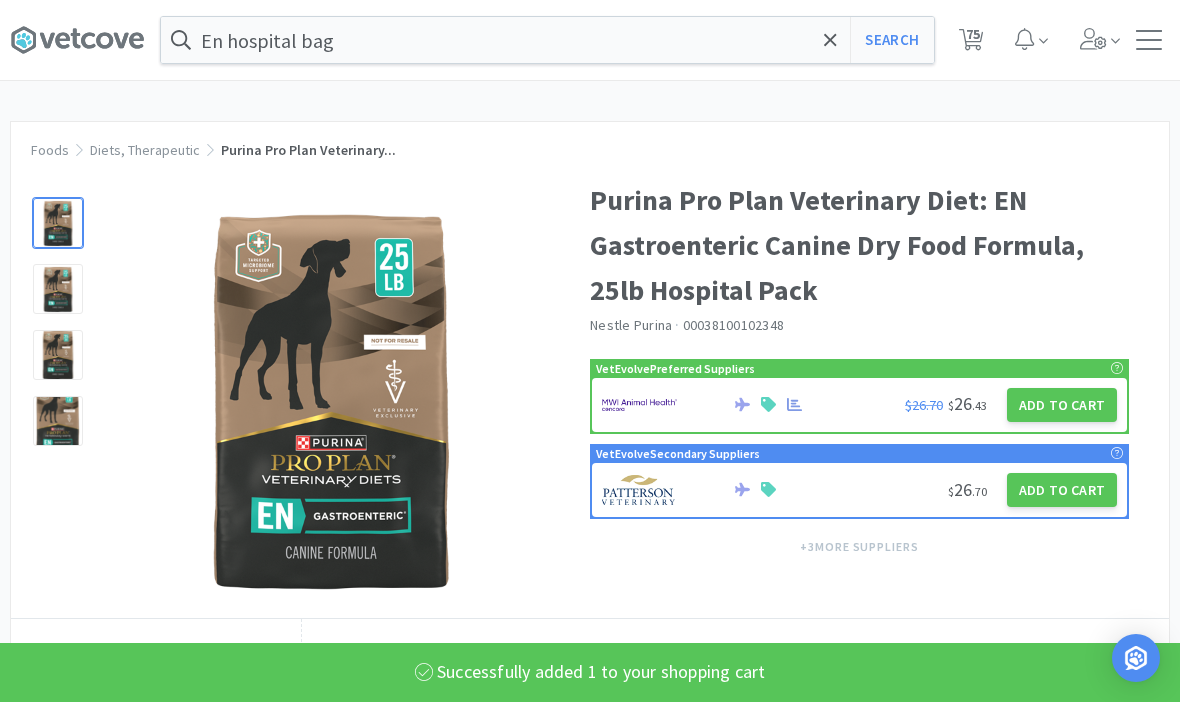 click on "En hospital bag" at bounding box center [547, 40] 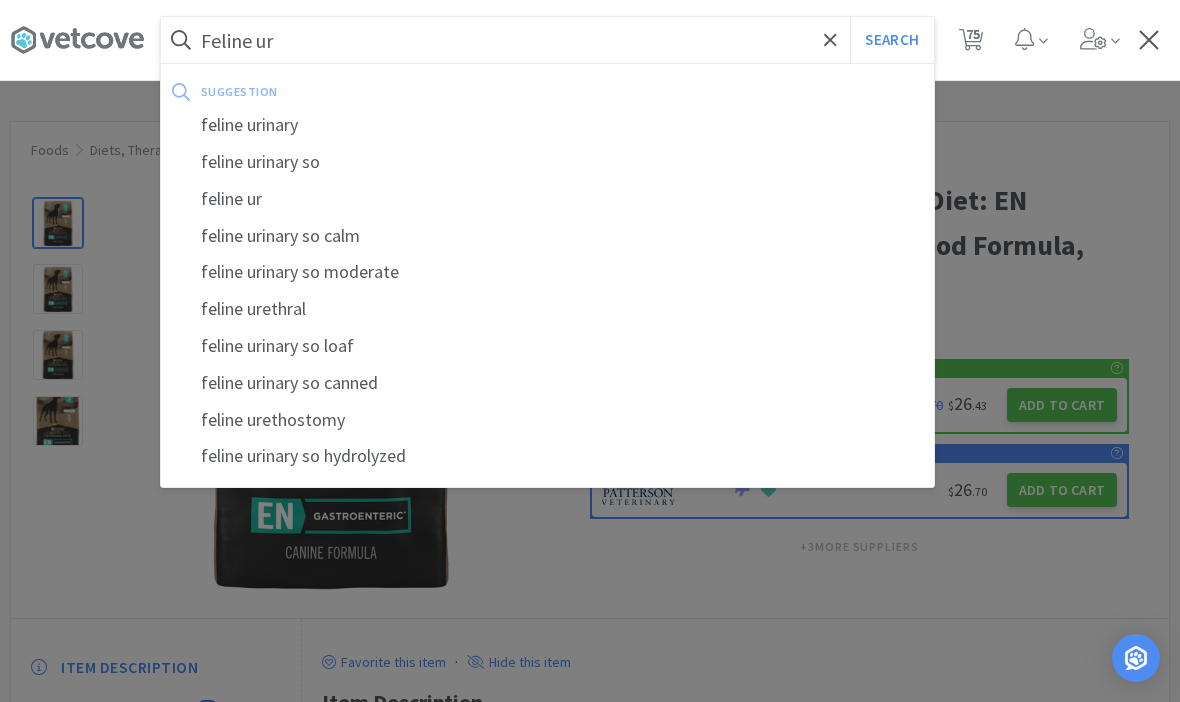 click on "Search" at bounding box center (891, 40) 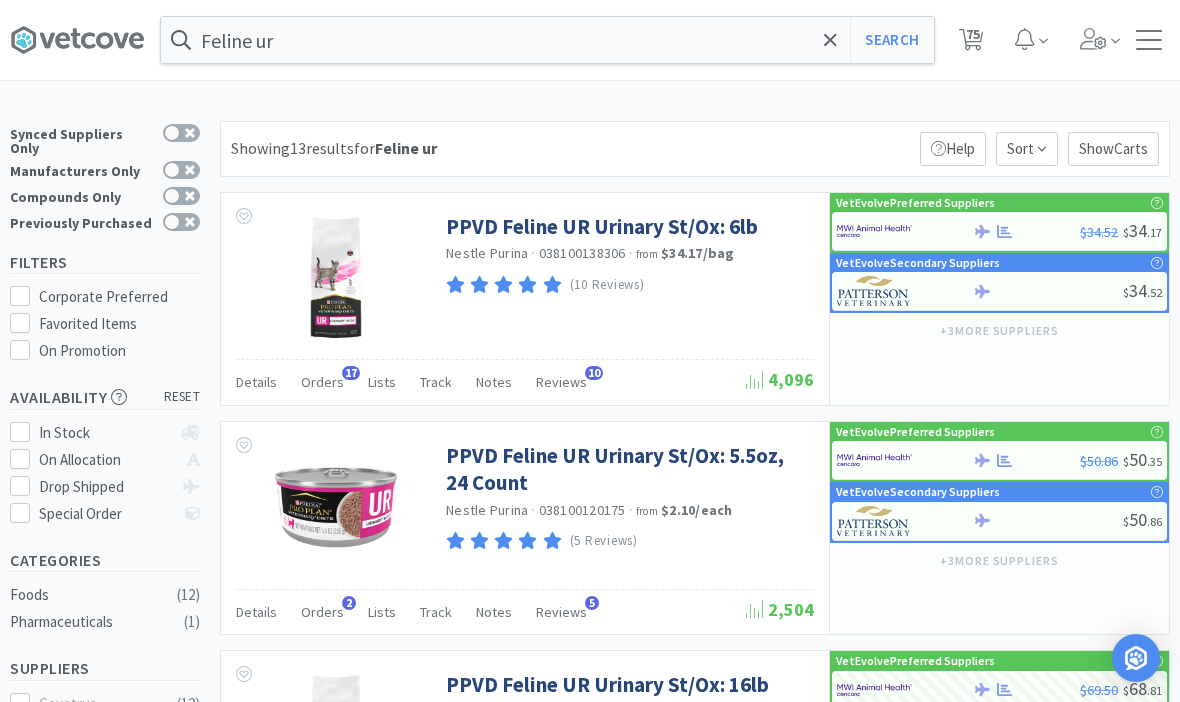 click on "PPVD Feline UR Urinary St/Ox: 6lb" at bounding box center [602, 226] 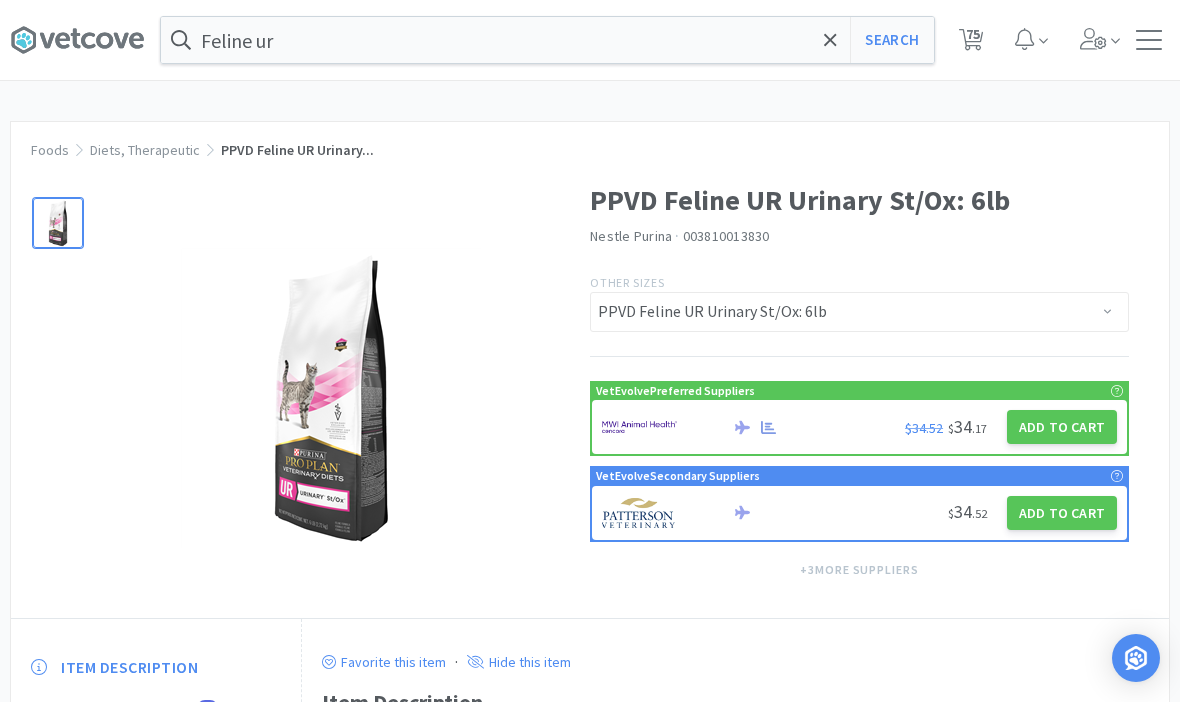 click on "Add to Cart" at bounding box center (1062, 427) 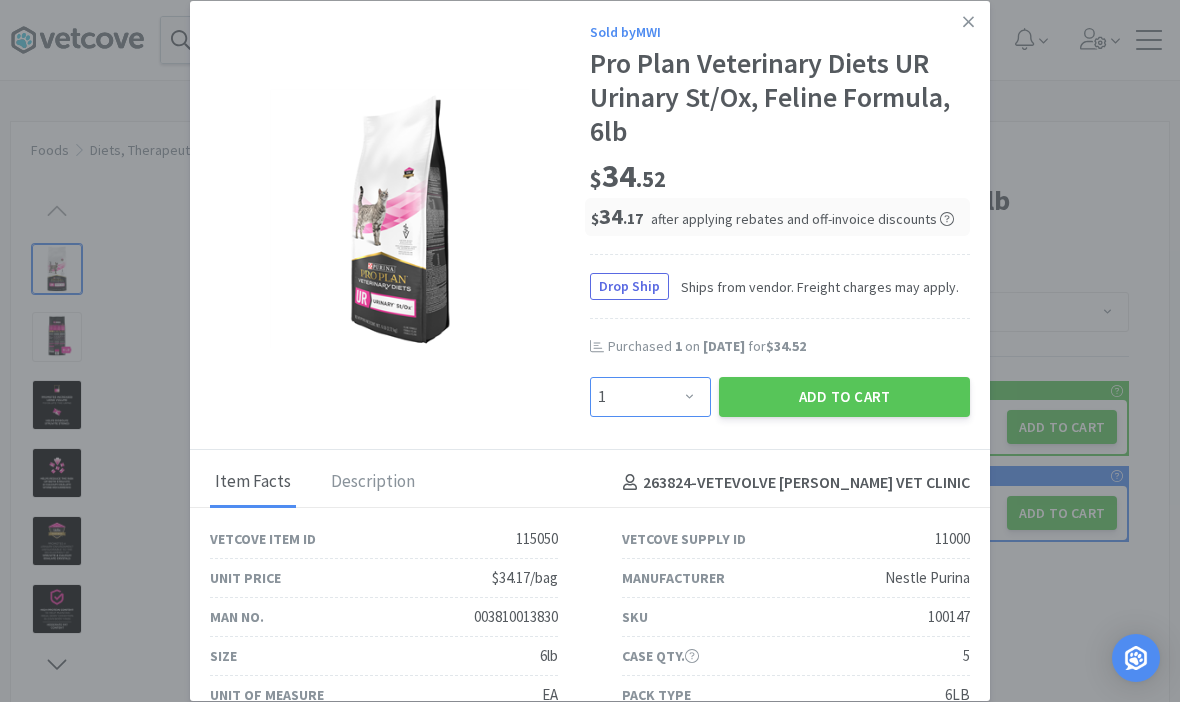 click on "Enter Quantity 1 2 3 4 5 6 7 8 9 10 11 12 13 14 15 16 17 18 19 20 Enter Quantity" at bounding box center (650, 397) 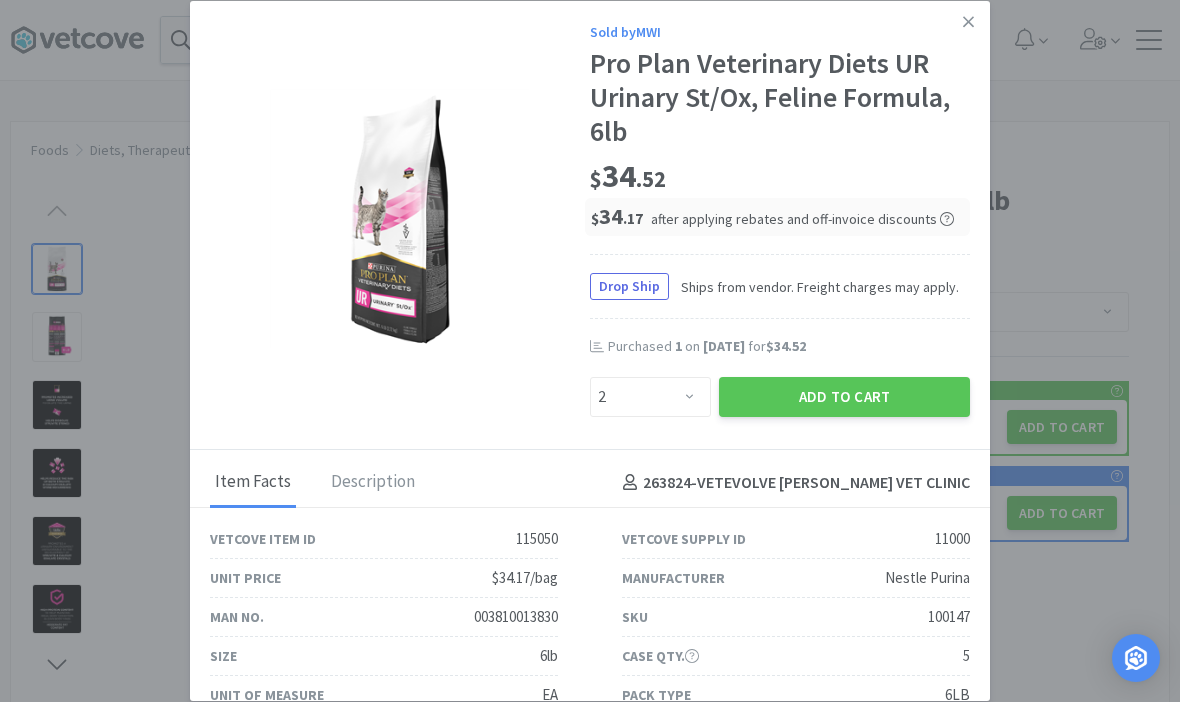 click on "Add to Cart" at bounding box center (844, 397) 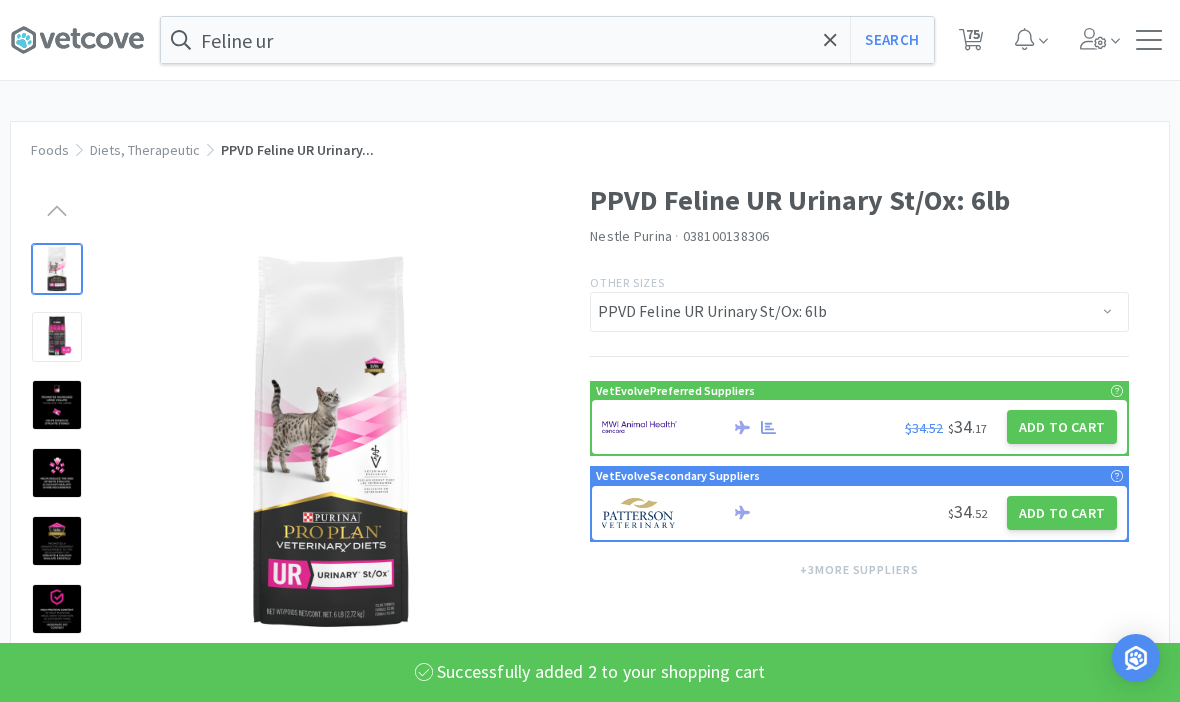 click on "75" at bounding box center [973, 34] 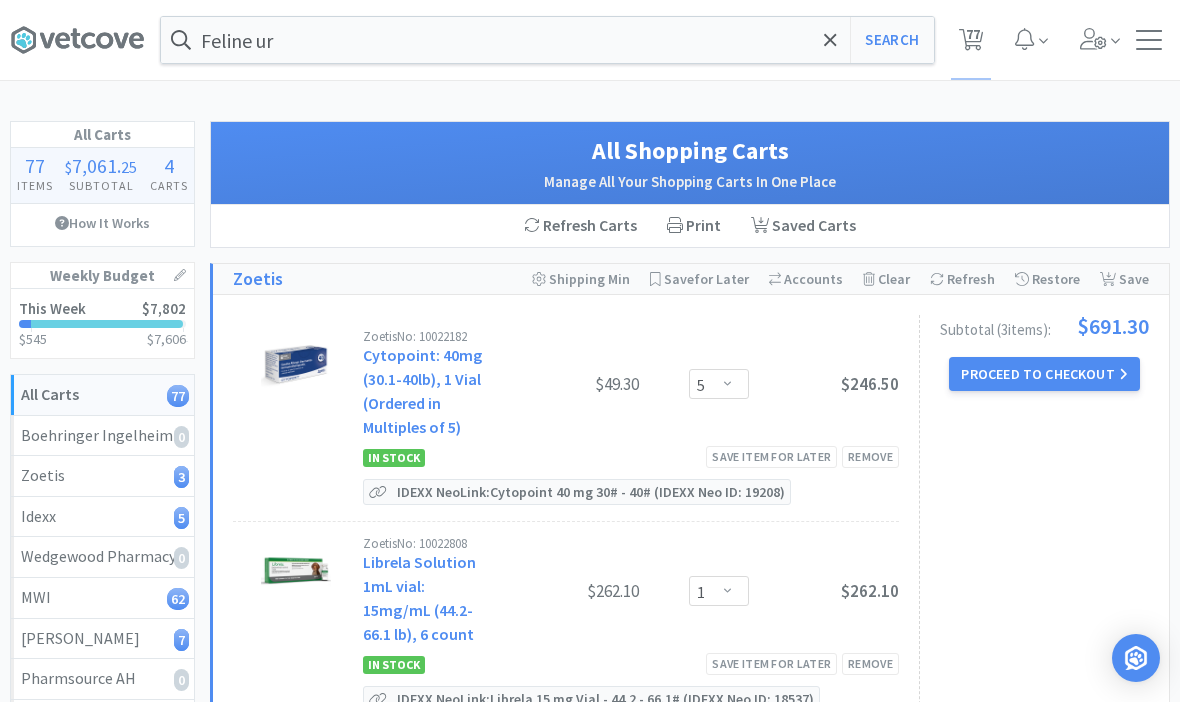 click on "Proceed to Checkout" at bounding box center (1044, 374) 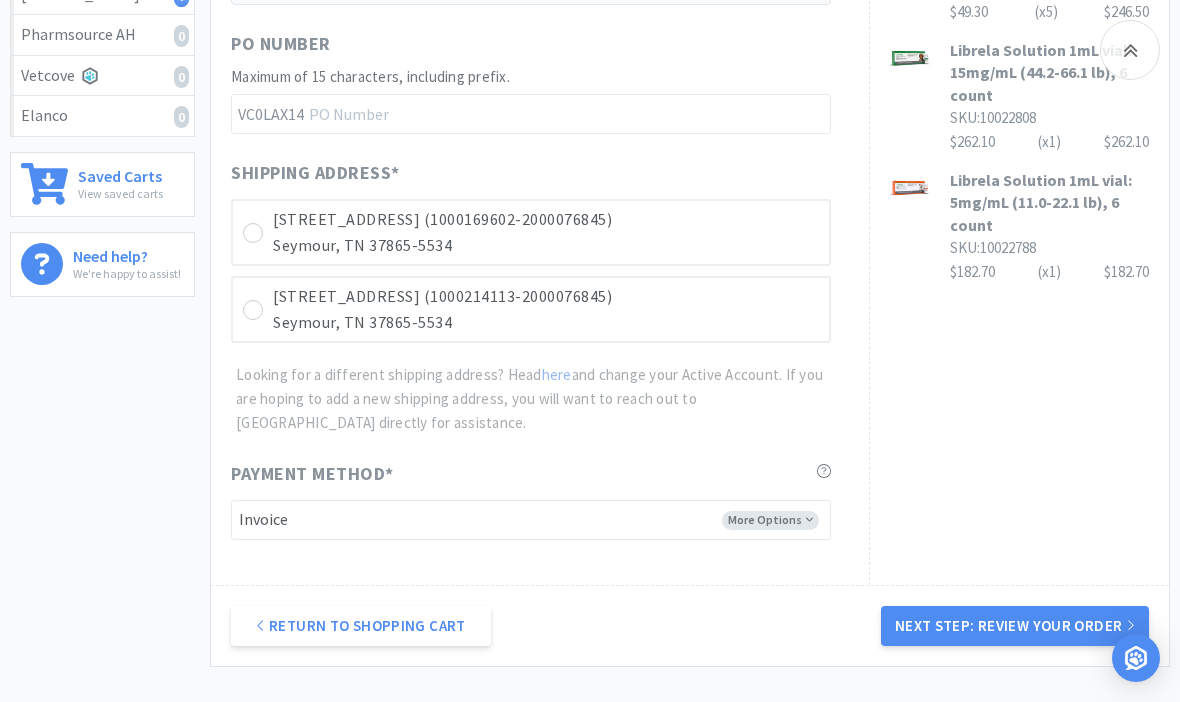 scroll, scrollTop: 735, scrollLeft: 0, axis: vertical 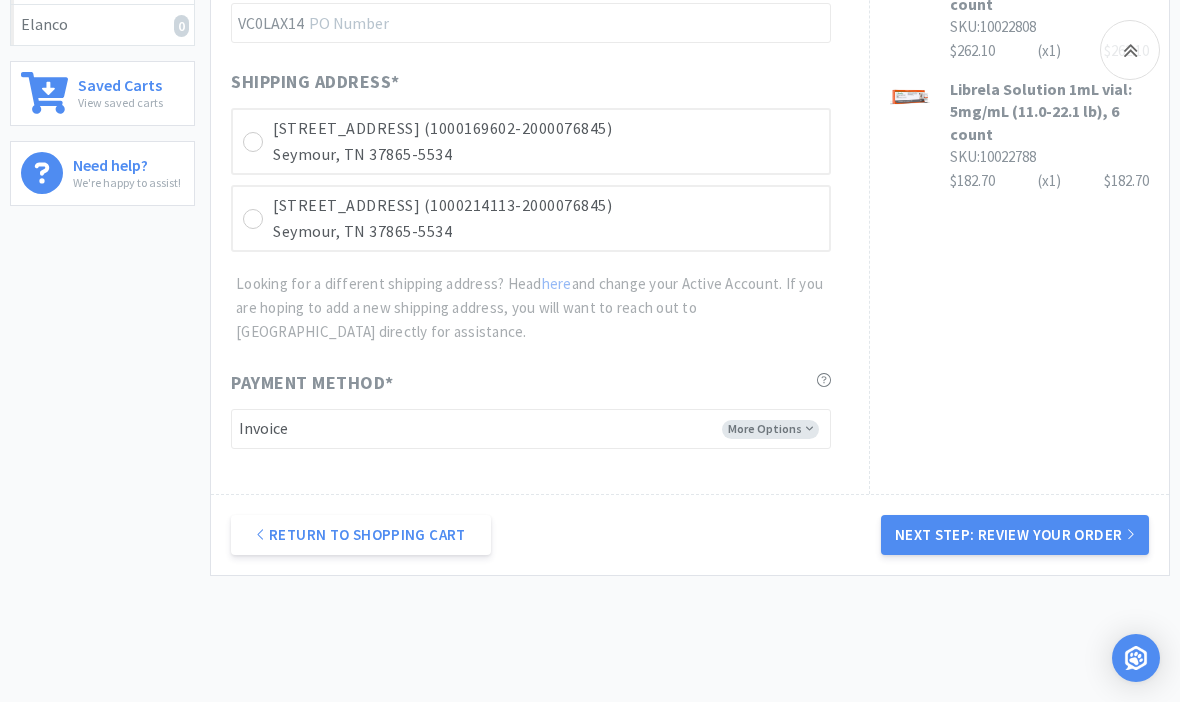 click on "Next Step: Review Your Order" at bounding box center [1015, 535] 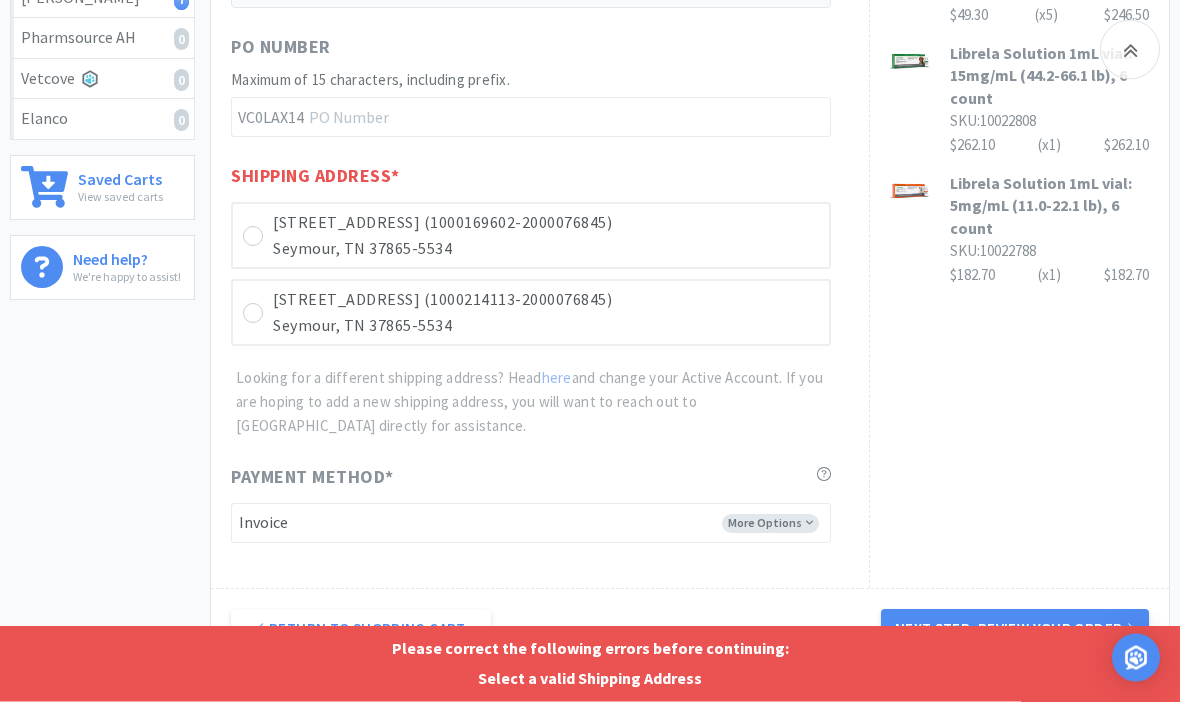 click on "[STREET_ADDRESS] (1000169602-2000076845)" at bounding box center (546, 224) 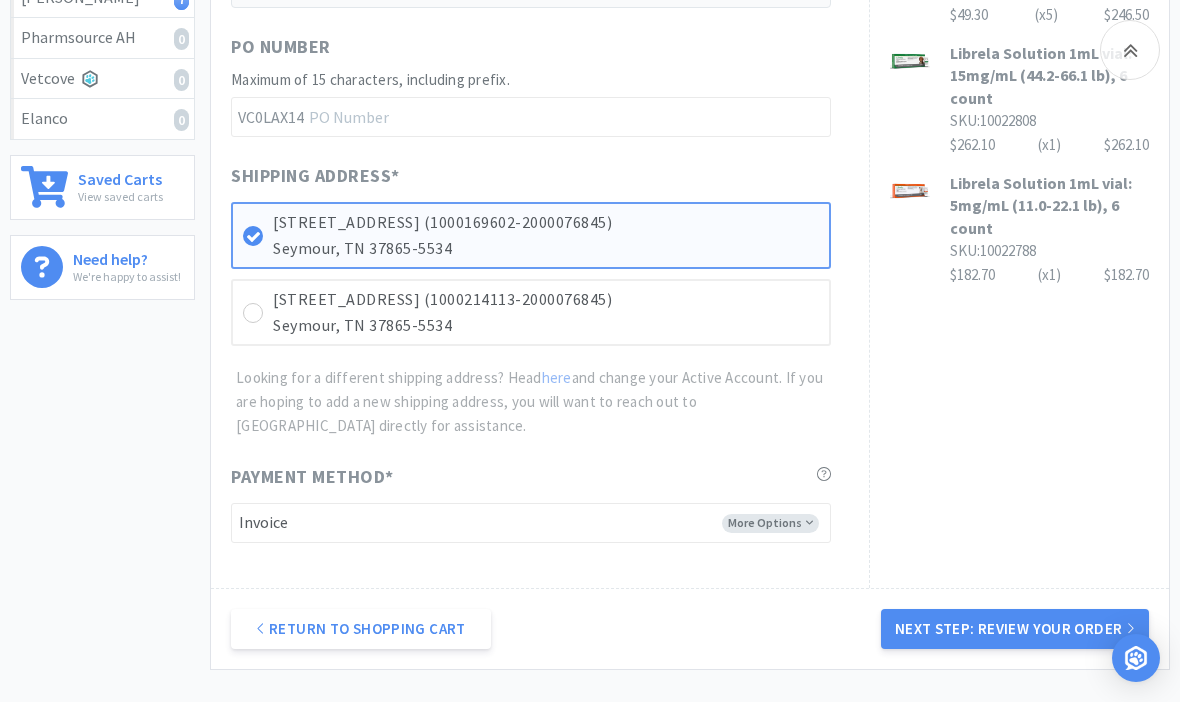 click on "Next Step: Review Your Order" at bounding box center (1015, 629) 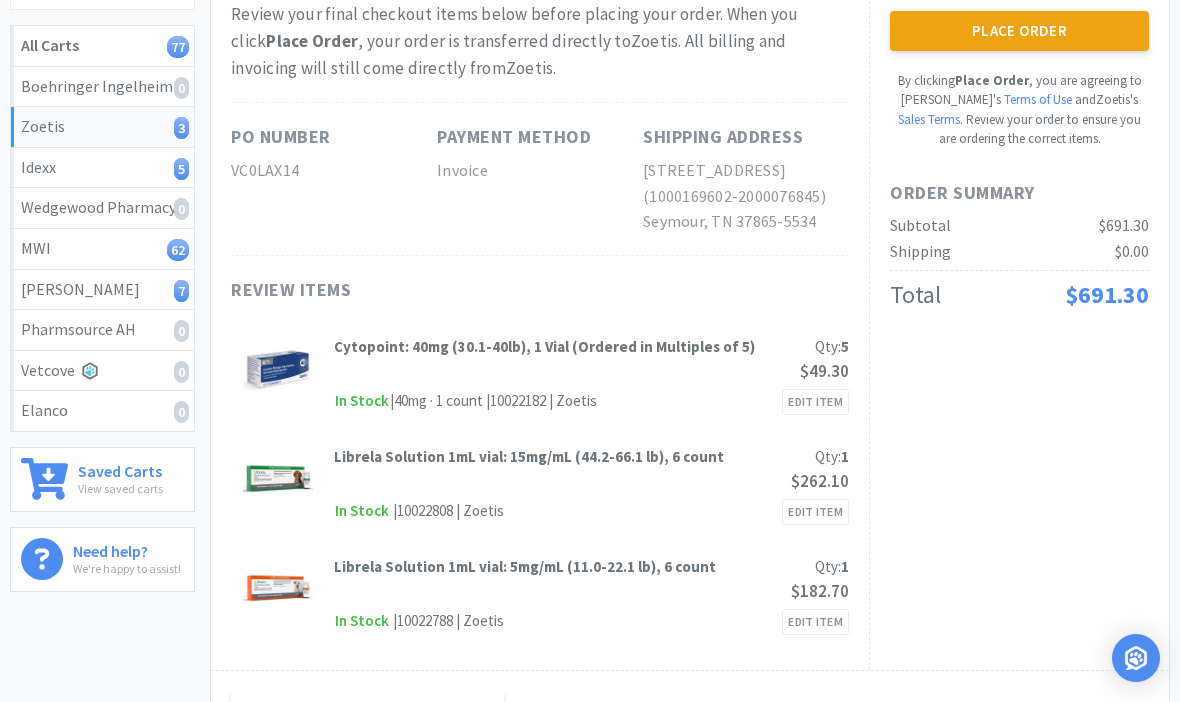 scroll, scrollTop: 0, scrollLeft: 0, axis: both 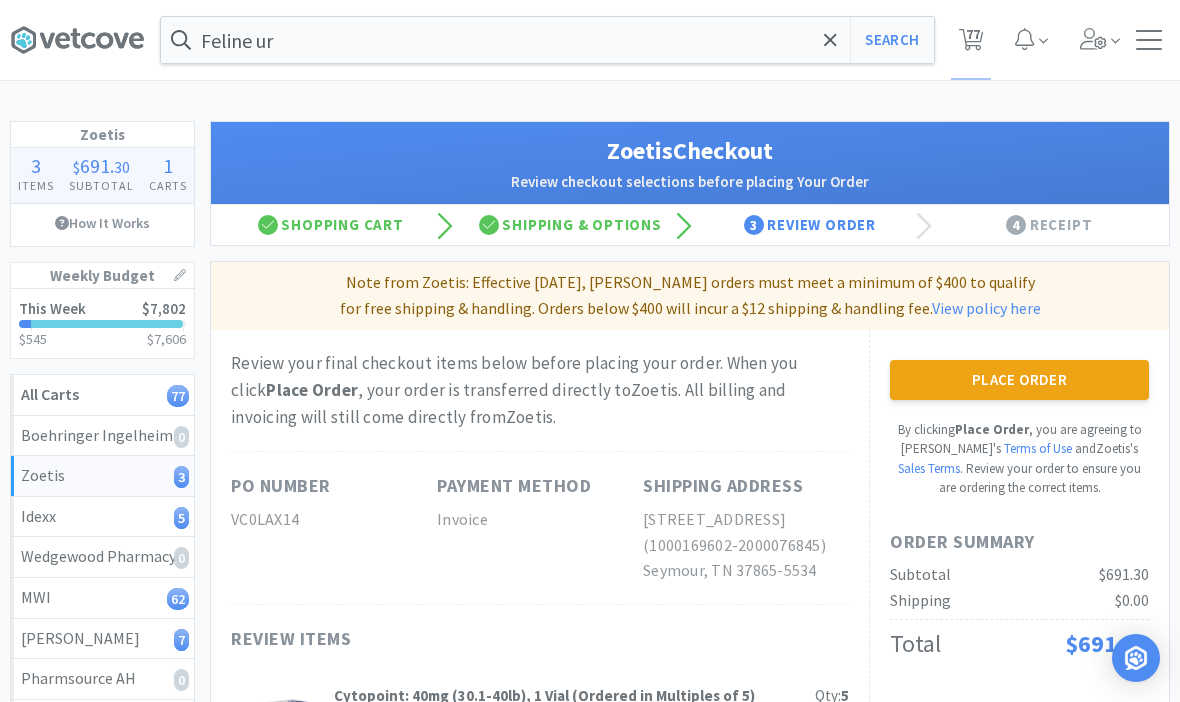 click on "Place Order" at bounding box center (1019, 380) 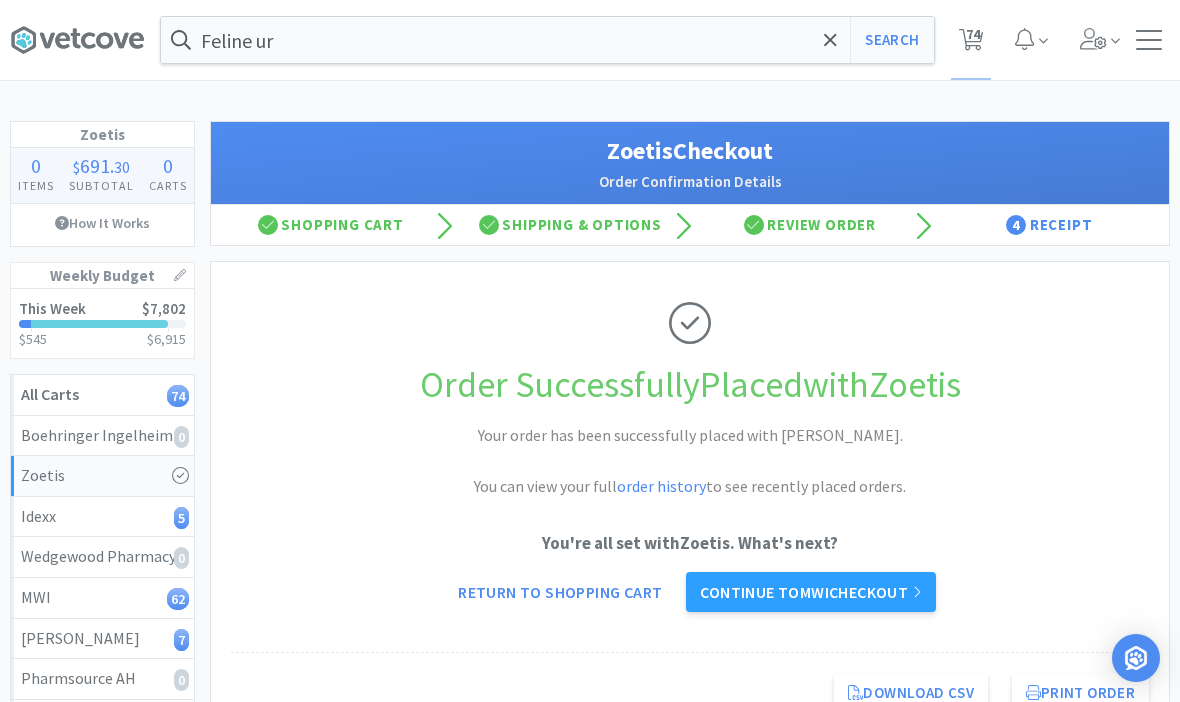 click on "Continue to  MWI  checkout" at bounding box center (810, 592) 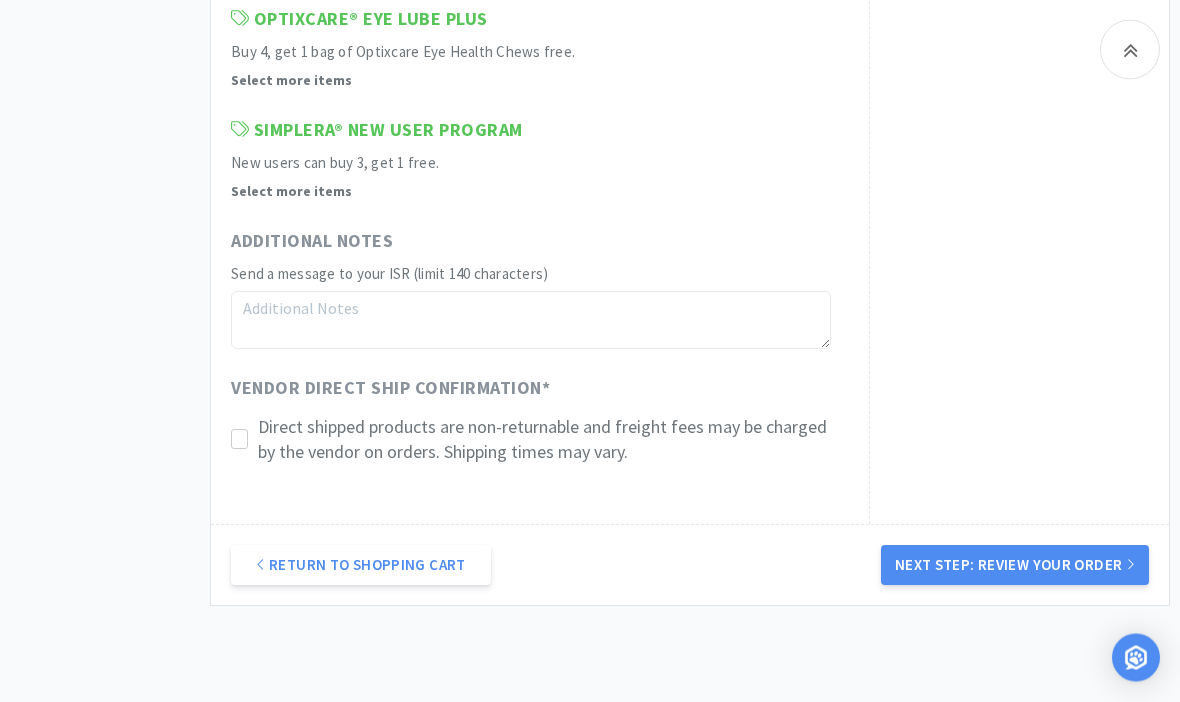 scroll, scrollTop: 2600, scrollLeft: 0, axis: vertical 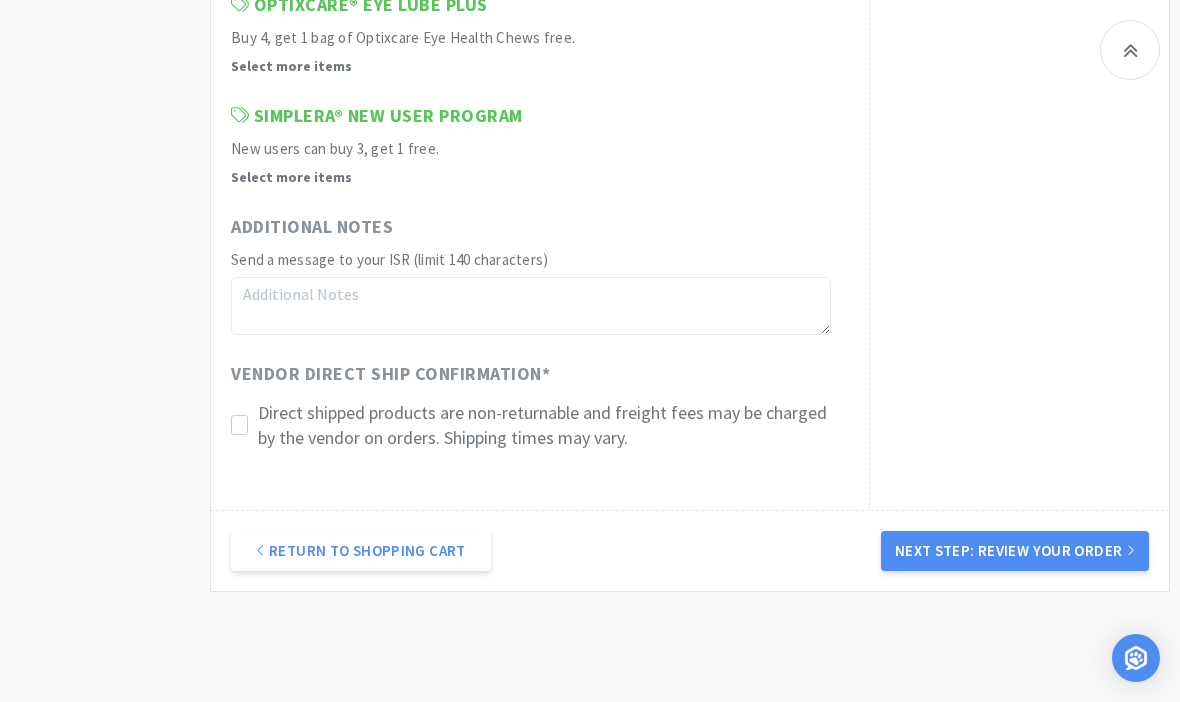 click on "Next Step: Review Your Order" at bounding box center [1015, 551] 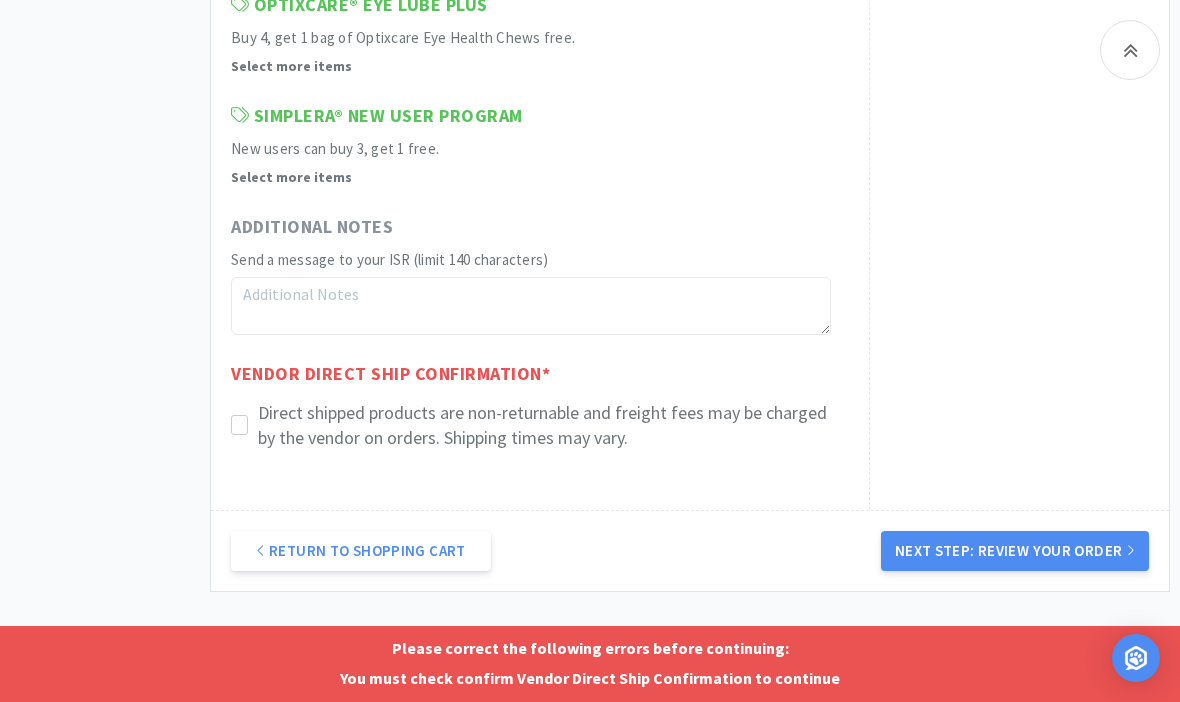 click on "Direct shipped products are non-returnable and freight fees may be charged by the vendor on orders. Shipping times may vary." at bounding box center (531, 425) 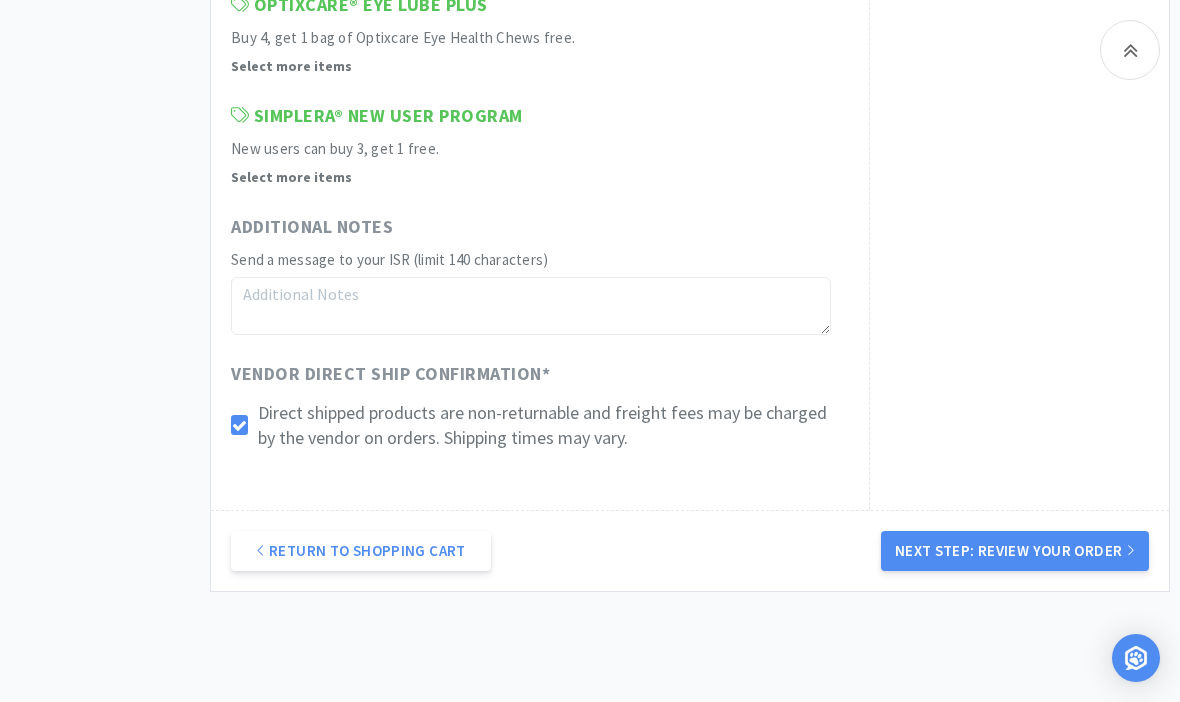 click on "Next Step: Review Your Order" at bounding box center (1015, 551) 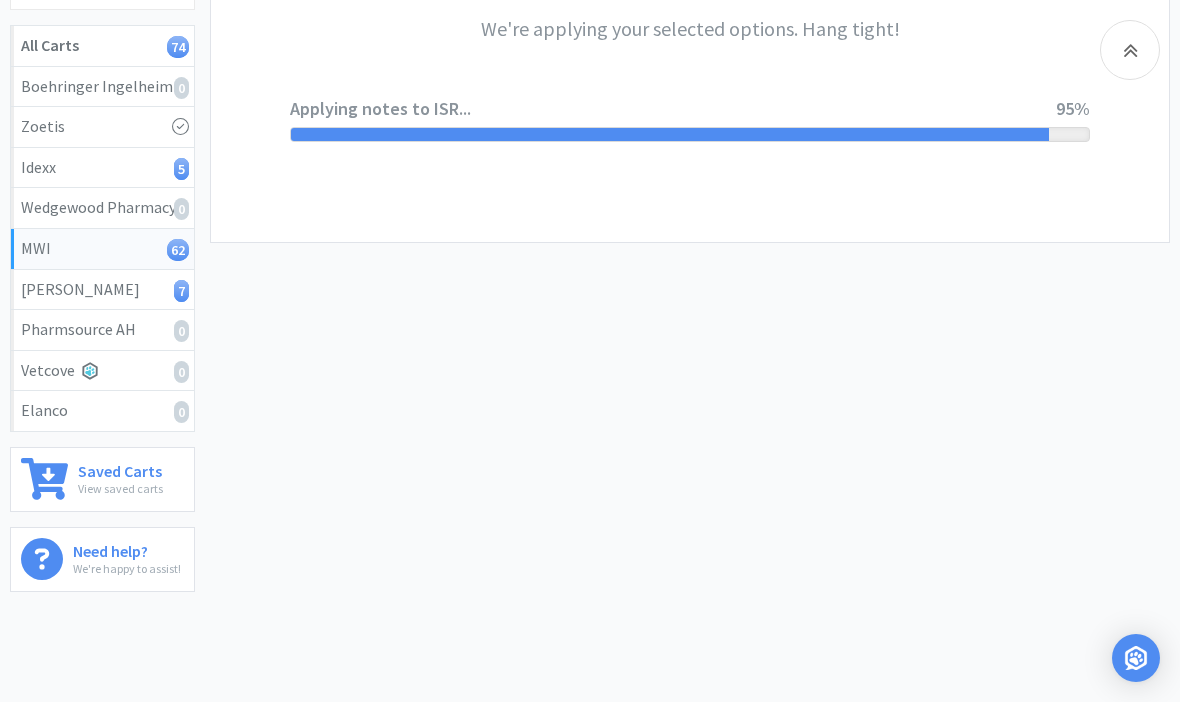 scroll, scrollTop: 0, scrollLeft: 0, axis: both 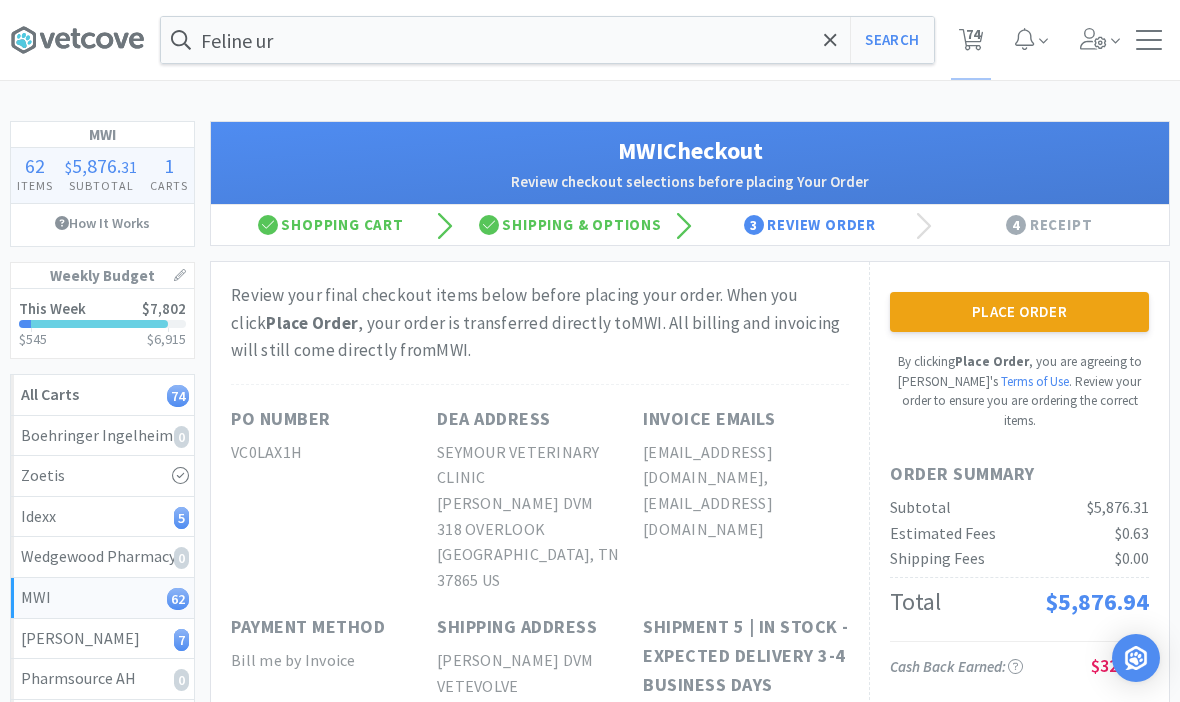 click on "Place Order" at bounding box center [1019, 312] 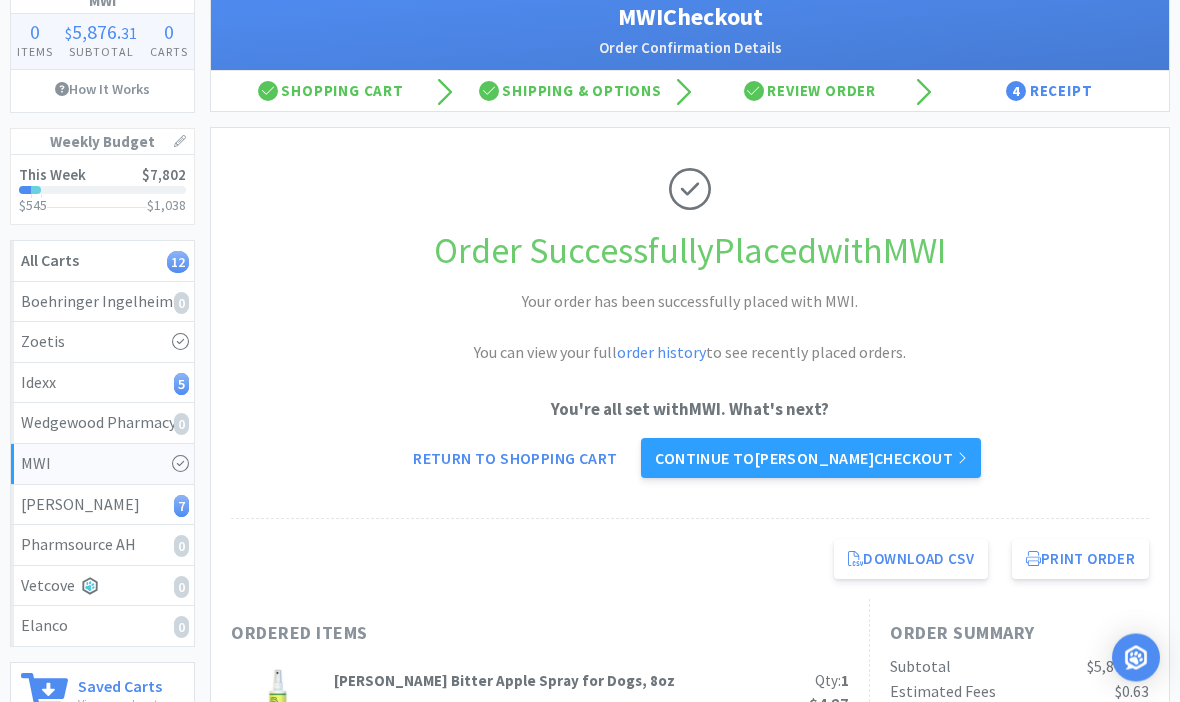 scroll, scrollTop: 139, scrollLeft: 0, axis: vertical 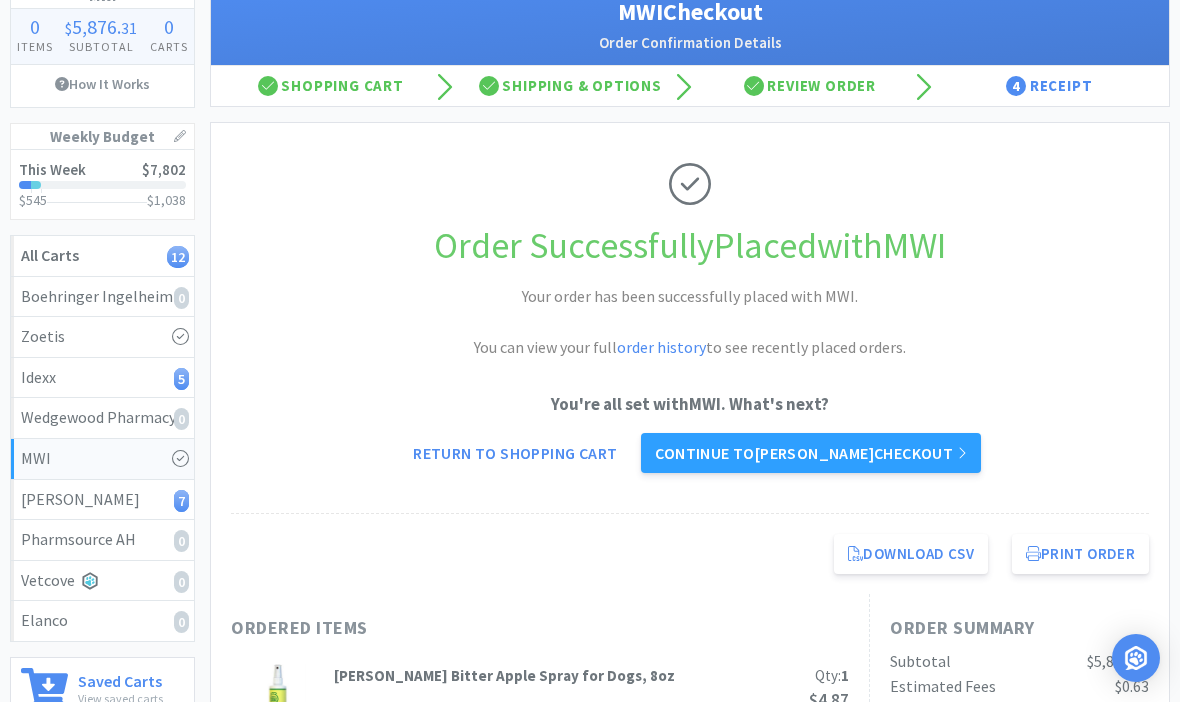 click on "Continue to  [PERSON_NAME]  checkout" at bounding box center (810, 453) 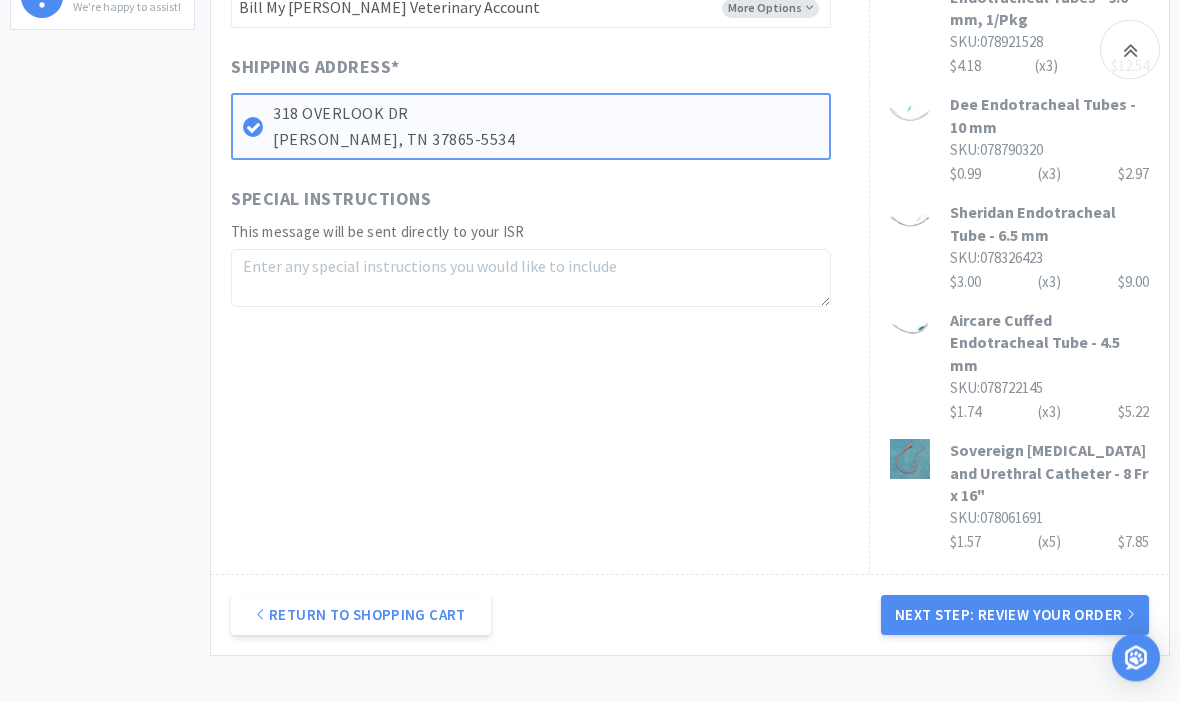 scroll, scrollTop: 944, scrollLeft: 0, axis: vertical 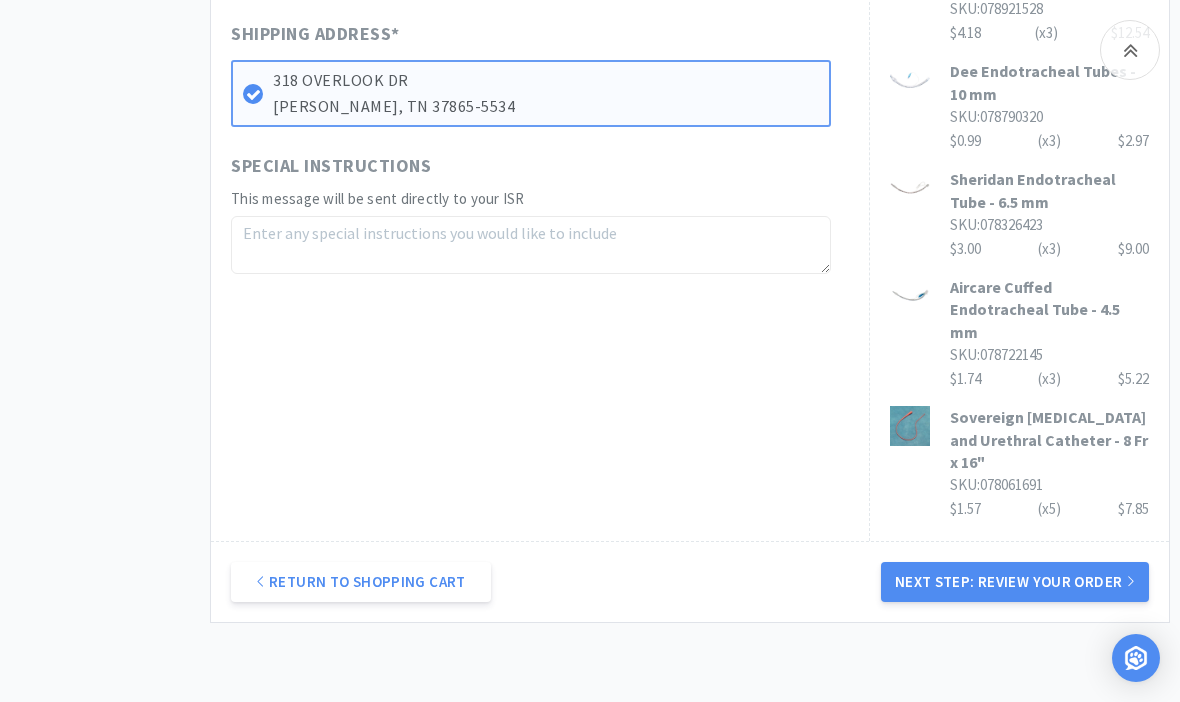 click on "Next Step: Review Your Order" at bounding box center [1015, 582] 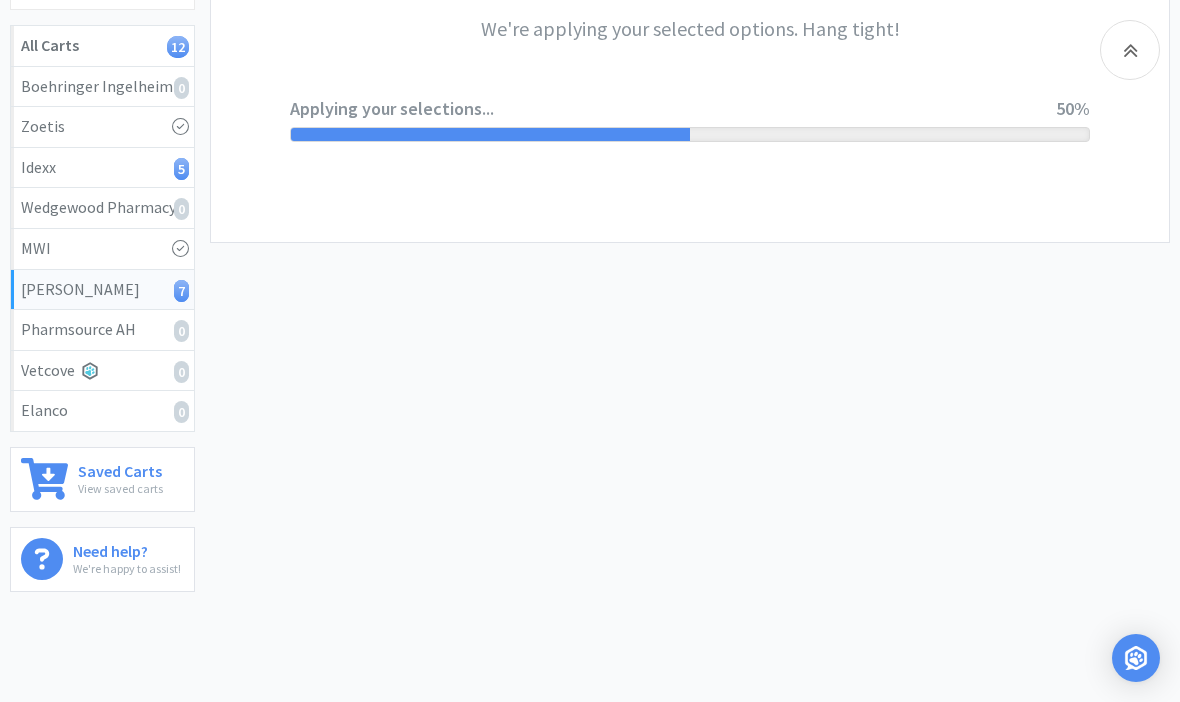 scroll, scrollTop: 0, scrollLeft: 0, axis: both 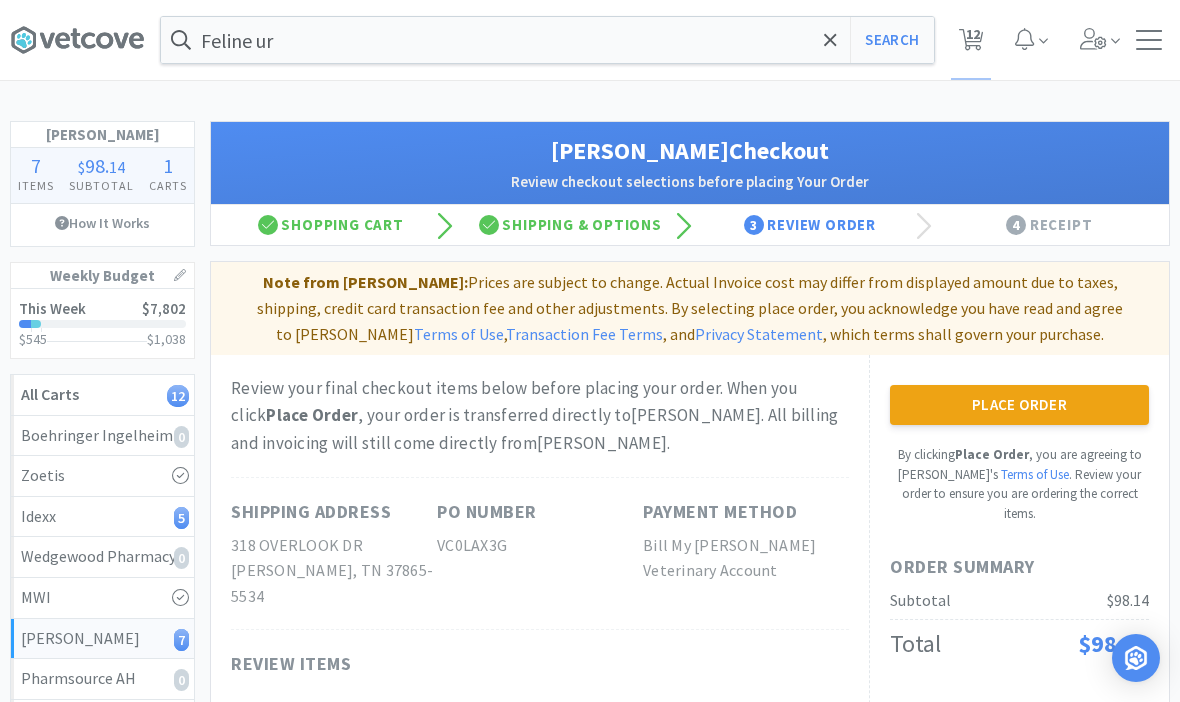 click on "Place Order" at bounding box center [1019, 405] 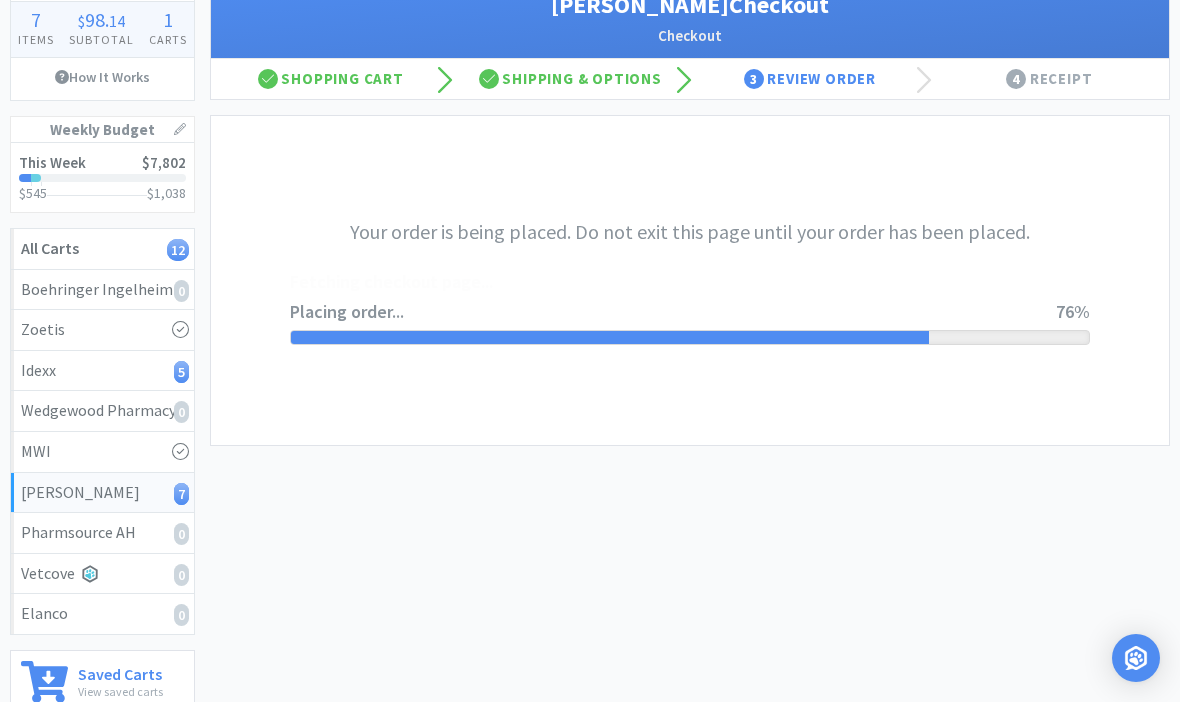 scroll, scrollTop: 349, scrollLeft: 0, axis: vertical 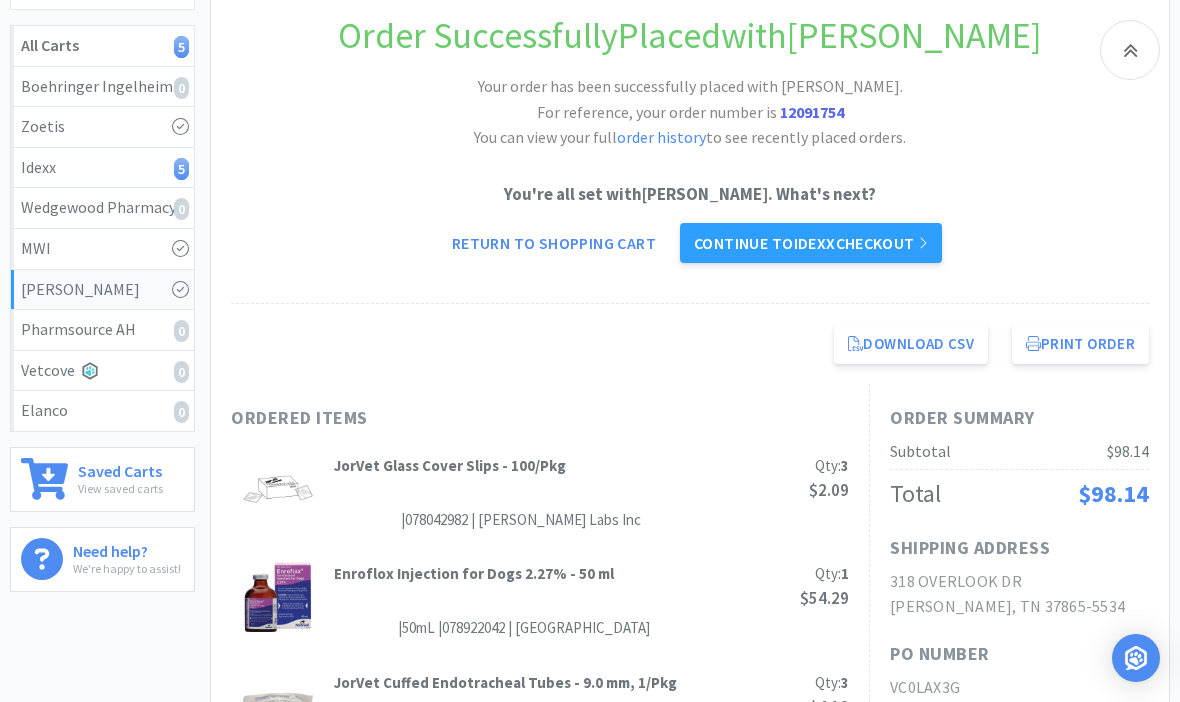 click on "Continue to  Idexx  checkout" at bounding box center (811, 243) 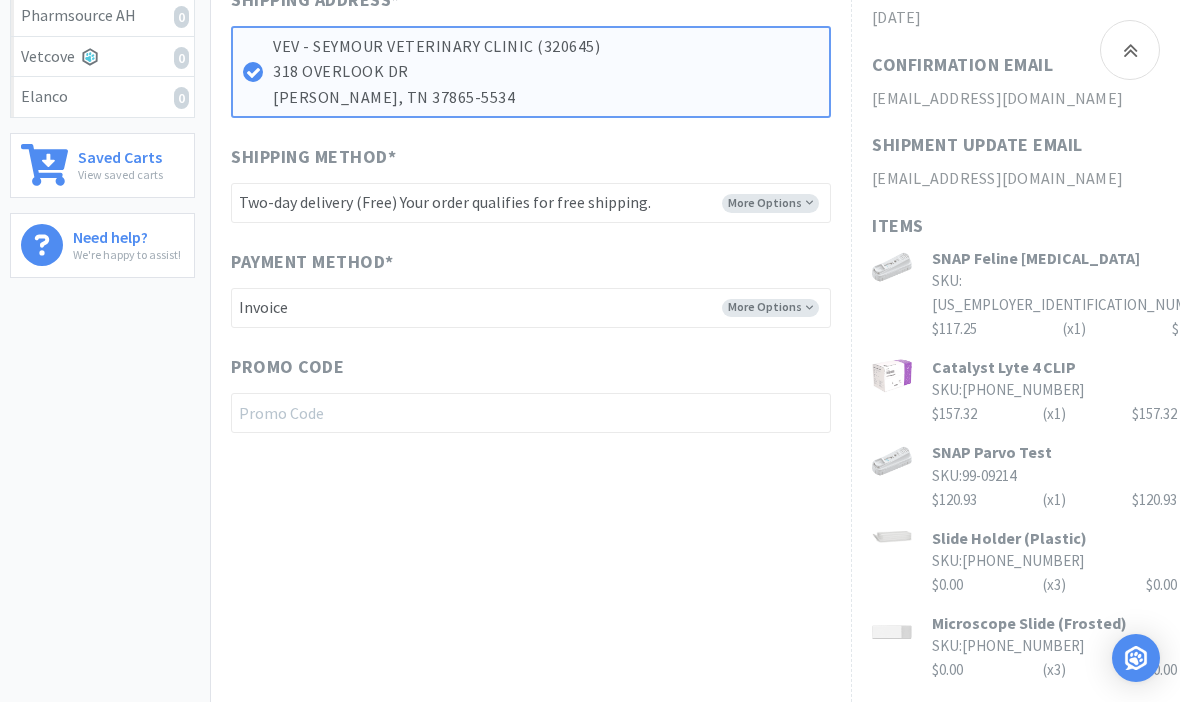 scroll, scrollTop: 819, scrollLeft: 0, axis: vertical 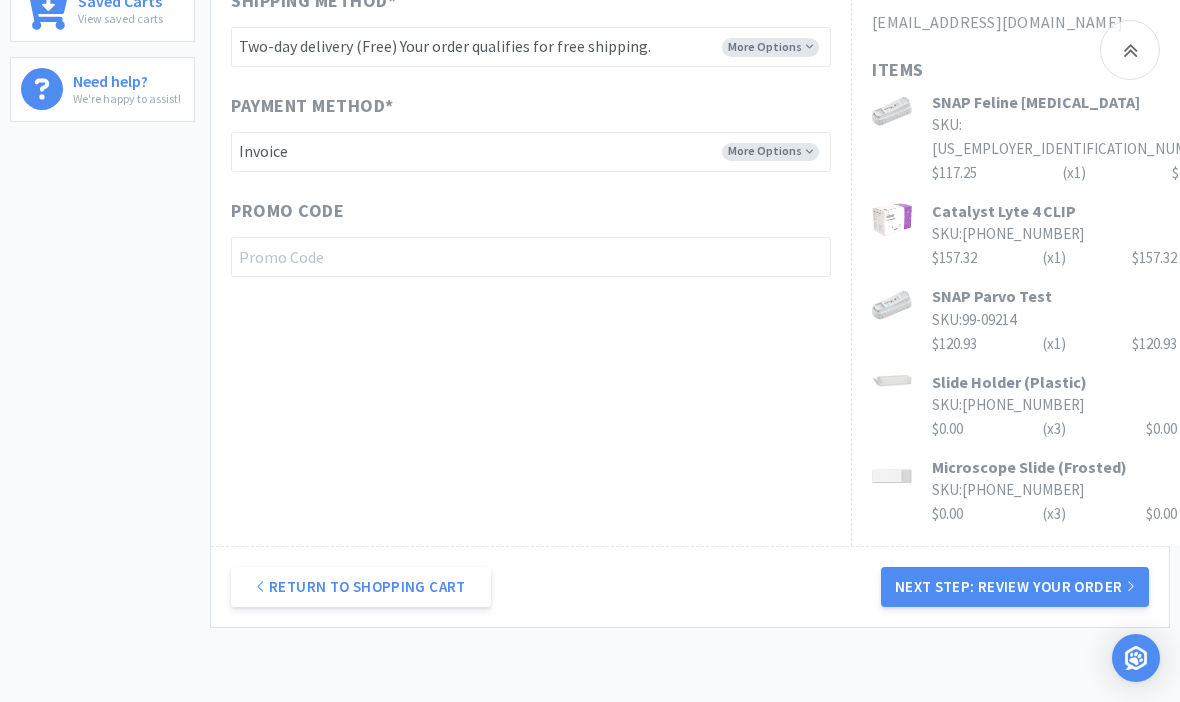click on "Next Step: Review Your Order" at bounding box center (1015, 587) 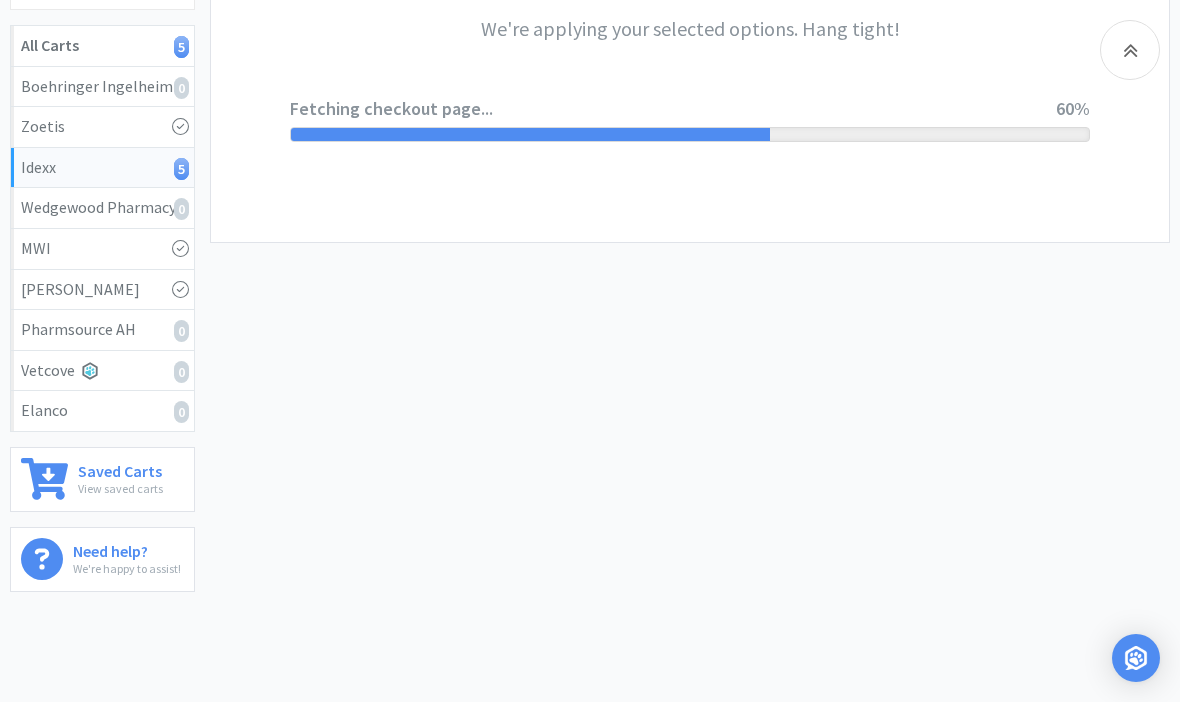 scroll, scrollTop: 0, scrollLeft: 0, axis: both 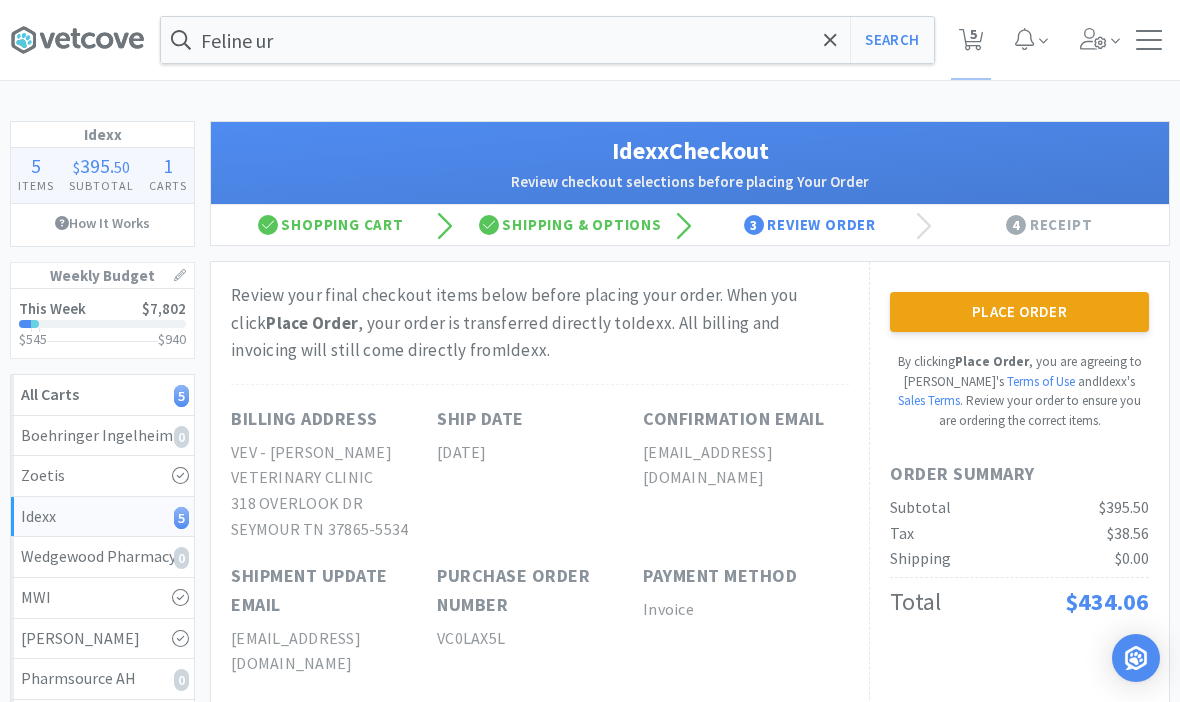 click on "Place Order" at bounding box center (1019, 312) 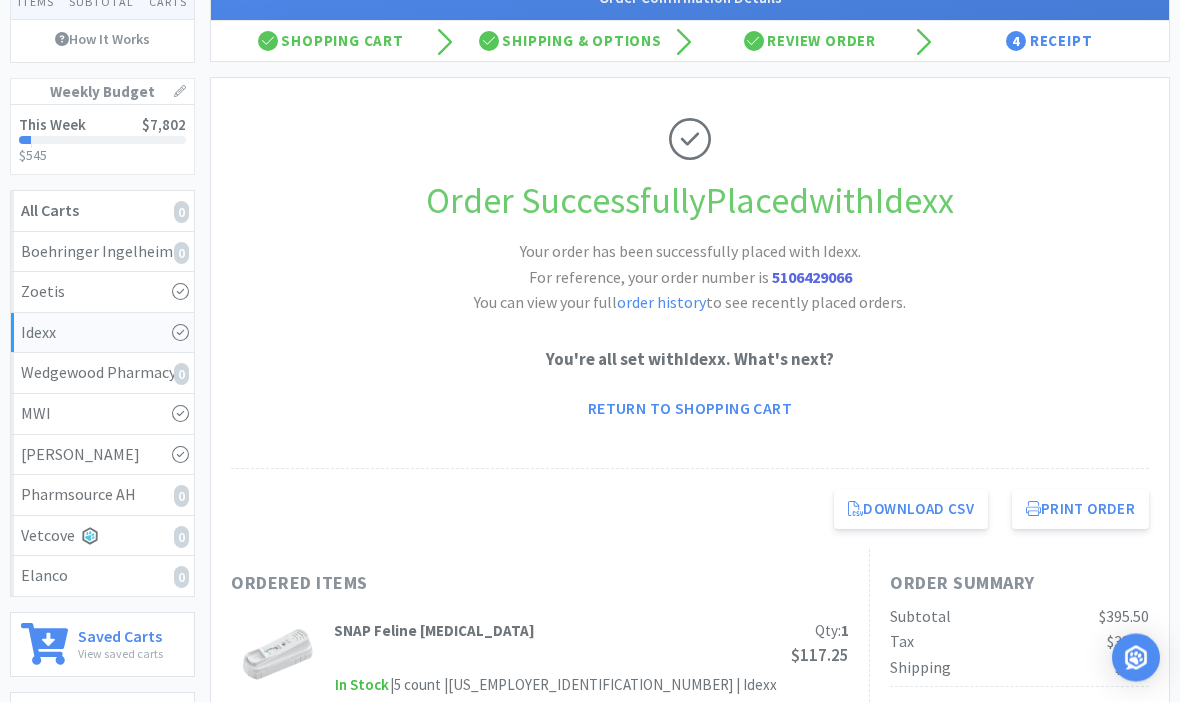 scroll, scrollTop: 0, scrollLeft: 0, axis: both 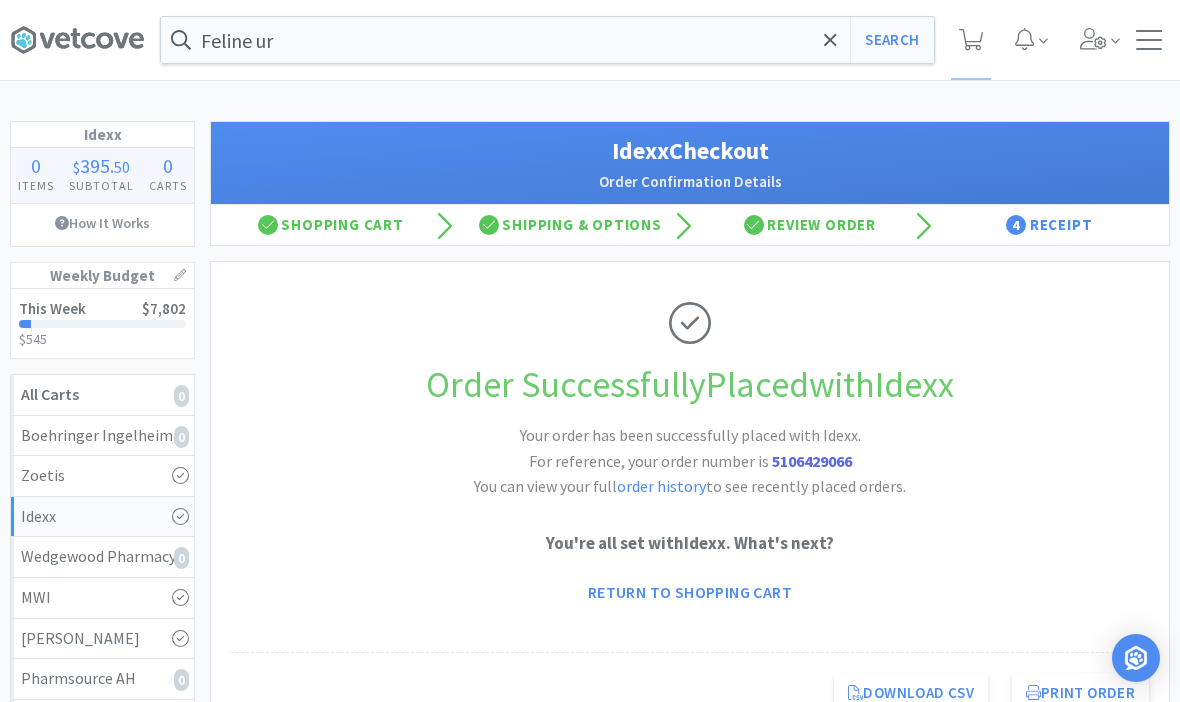 click on "395" at bounding box center (95, 165) 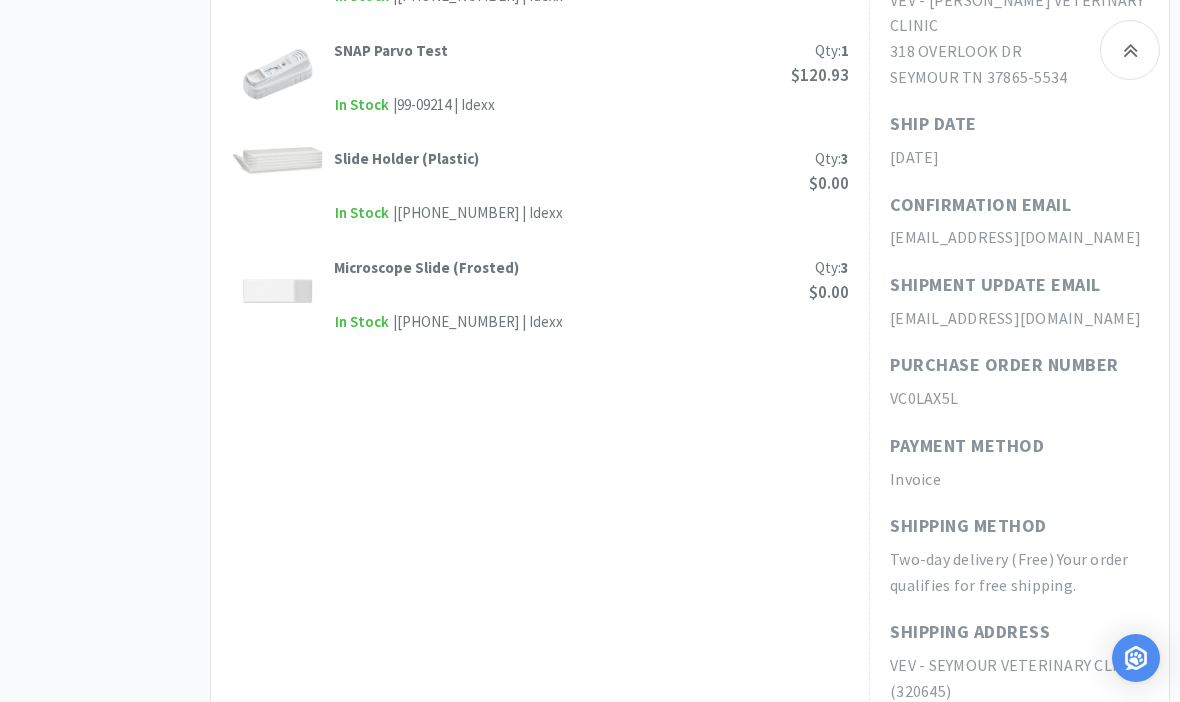 scroll, scrollTop: 1165, scrollLeft: 0, axis: vertical 